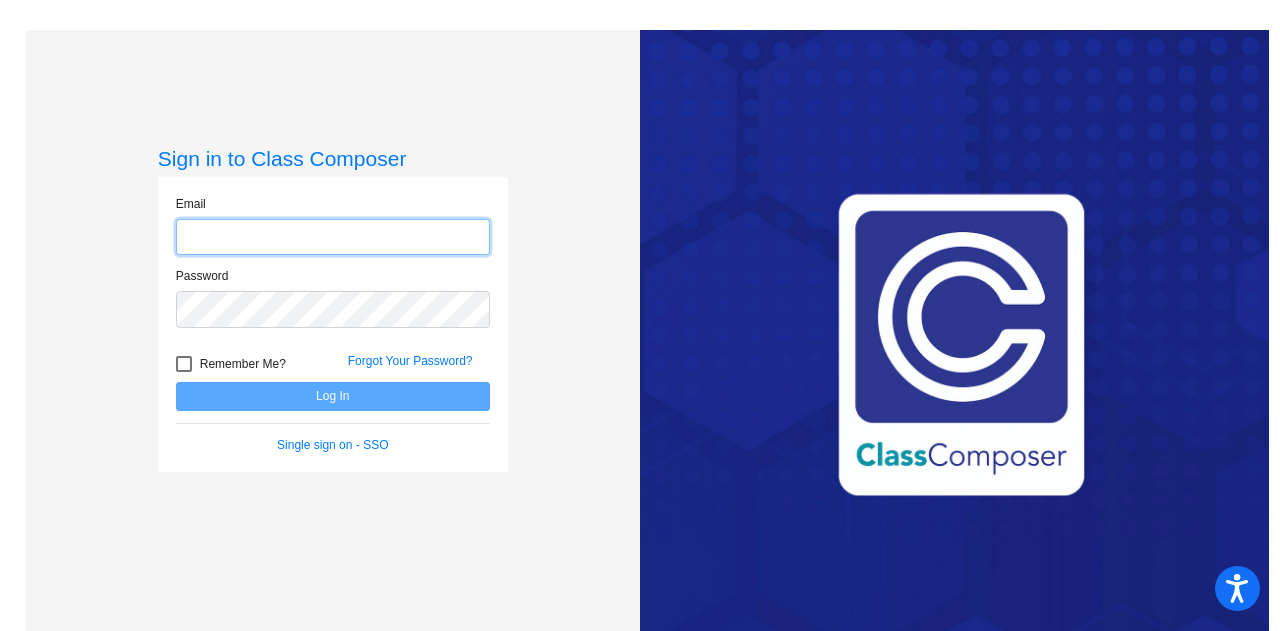 scroll, scrollTop: 0, scrollLeft: 0, axis: both 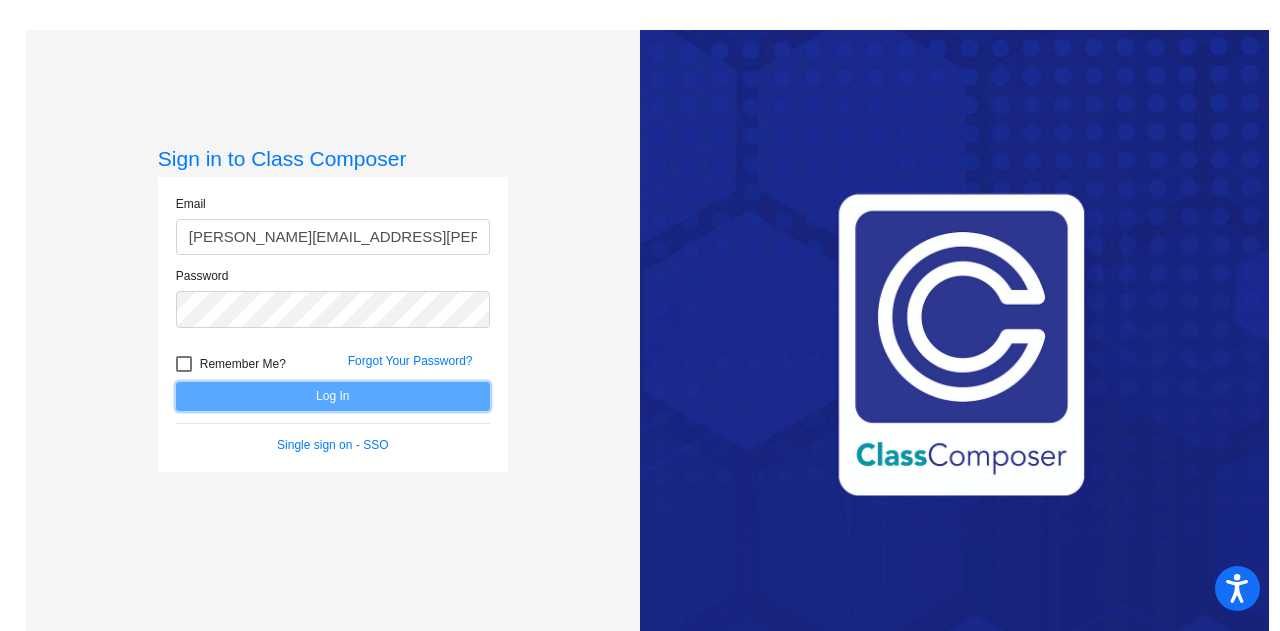 click on "Log In" 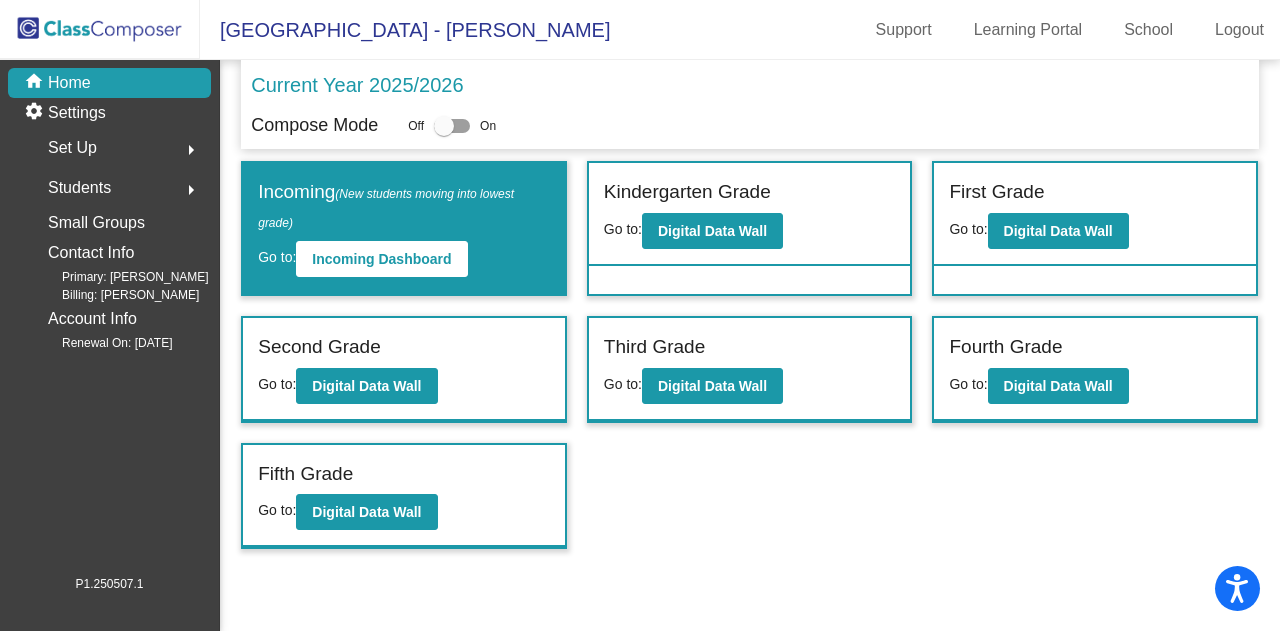 click on "Set Up  arrow_right" 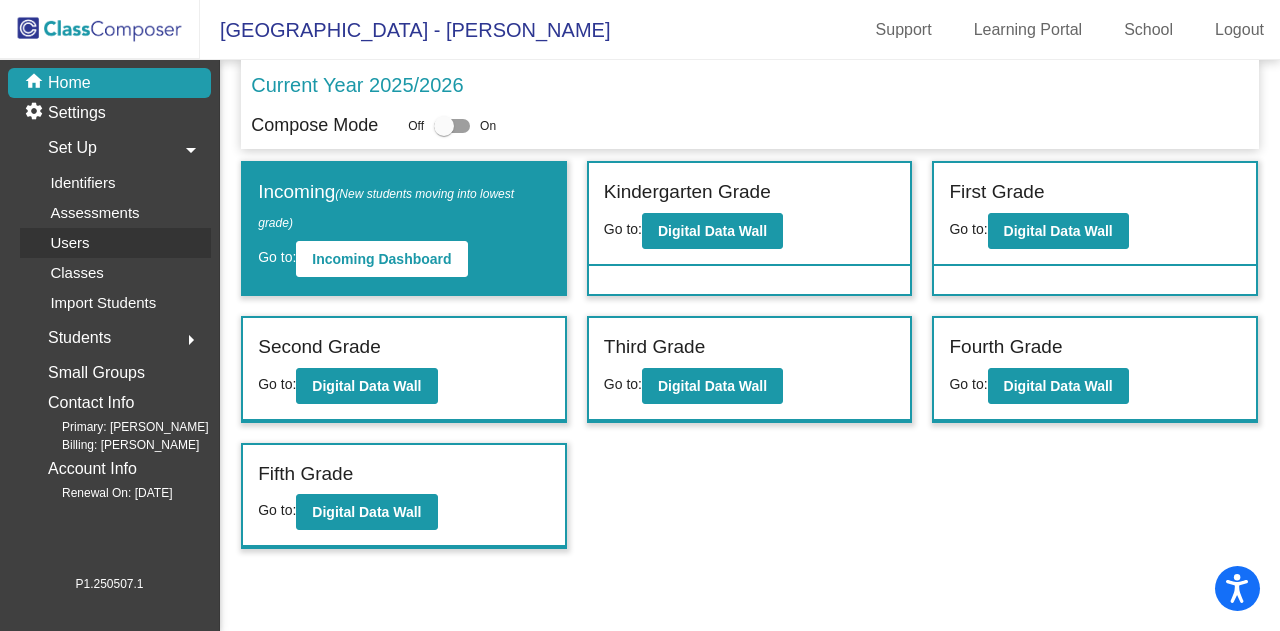 click on "Users" 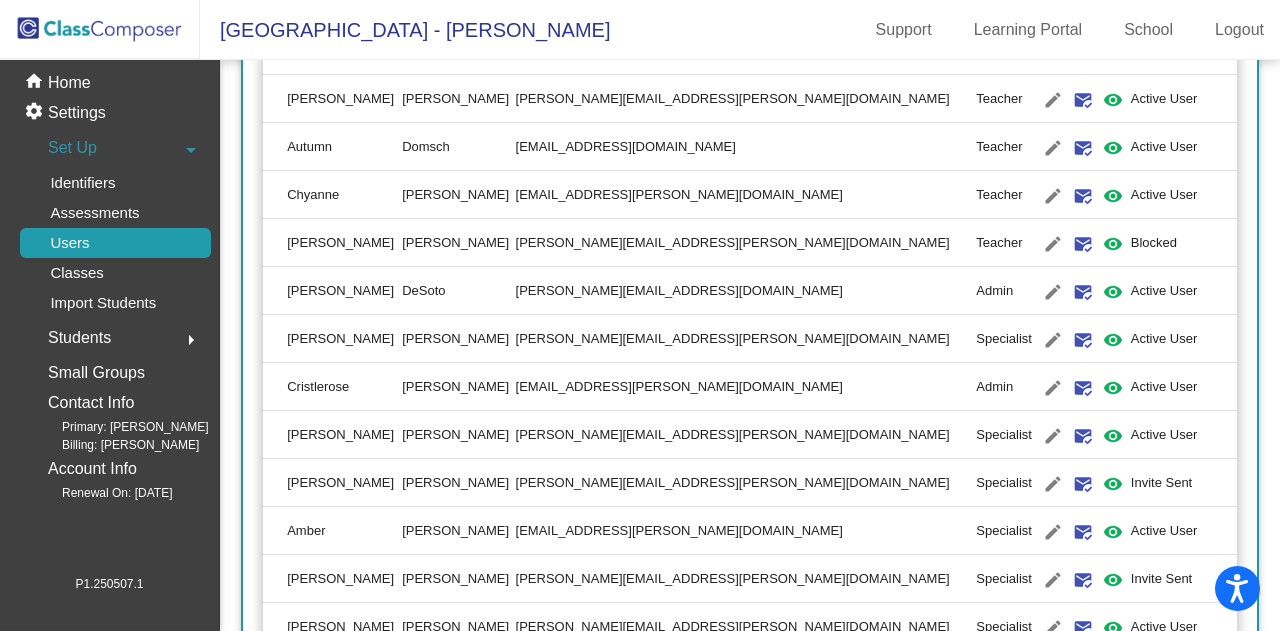 scroll, scrollTop: 0, scrollLeft: 0, axis: both 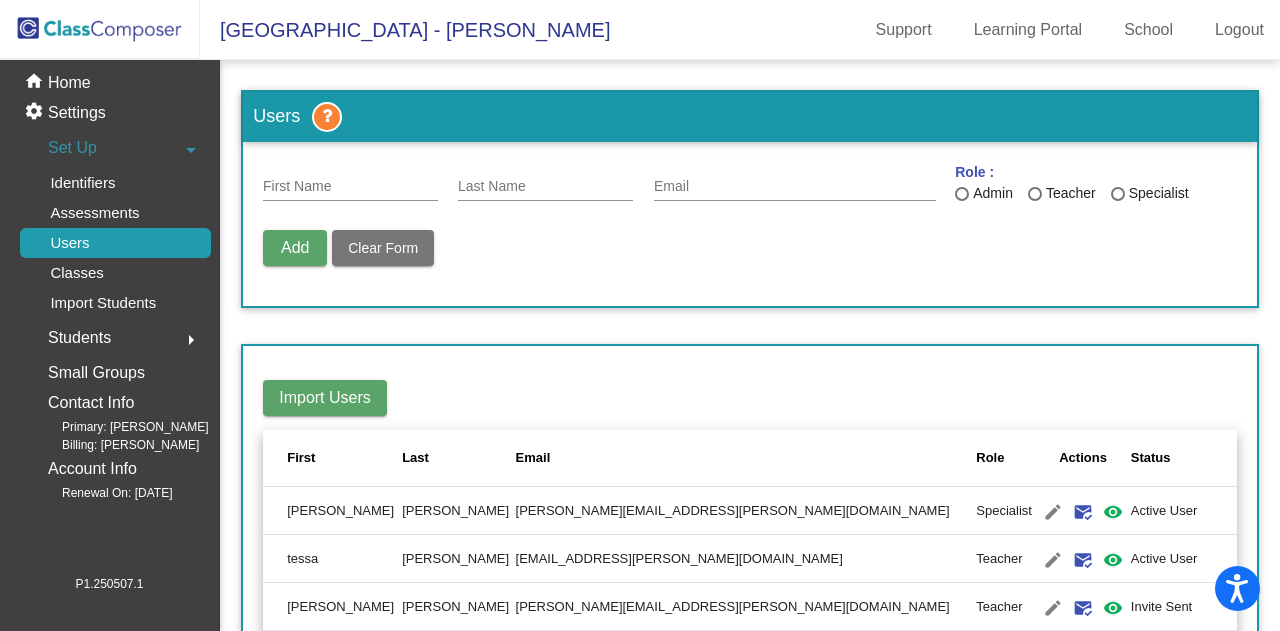 click on "First Name" at bounding box center [350, 187] 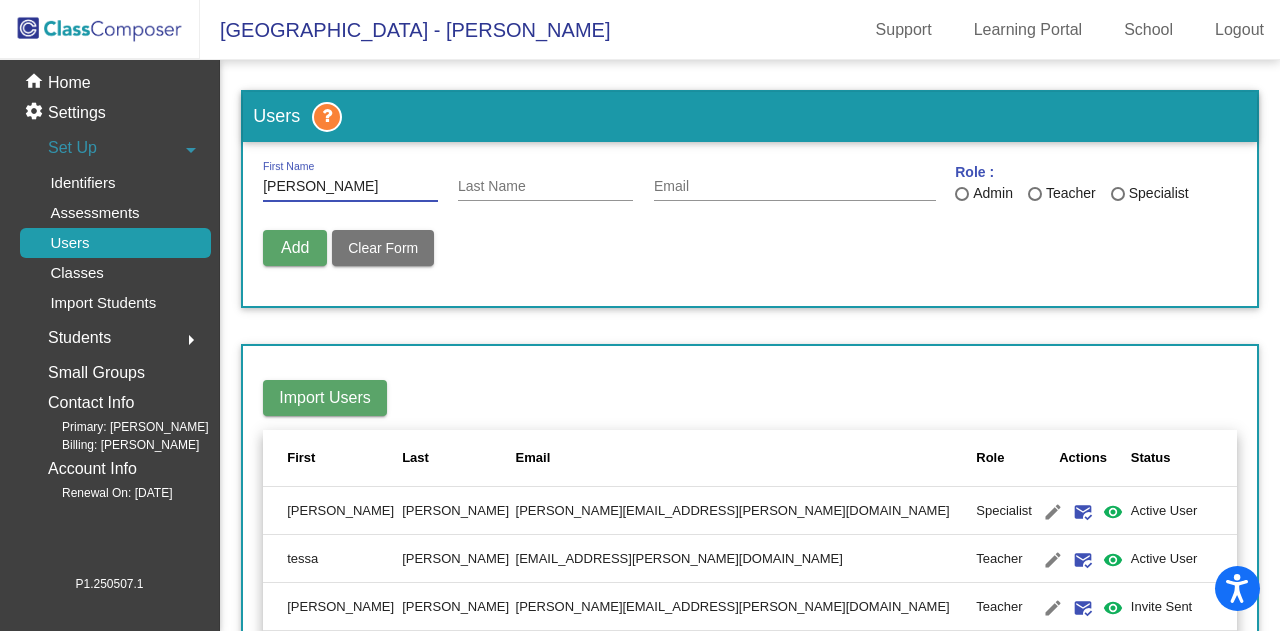 type on "[PERSON_NAME]" 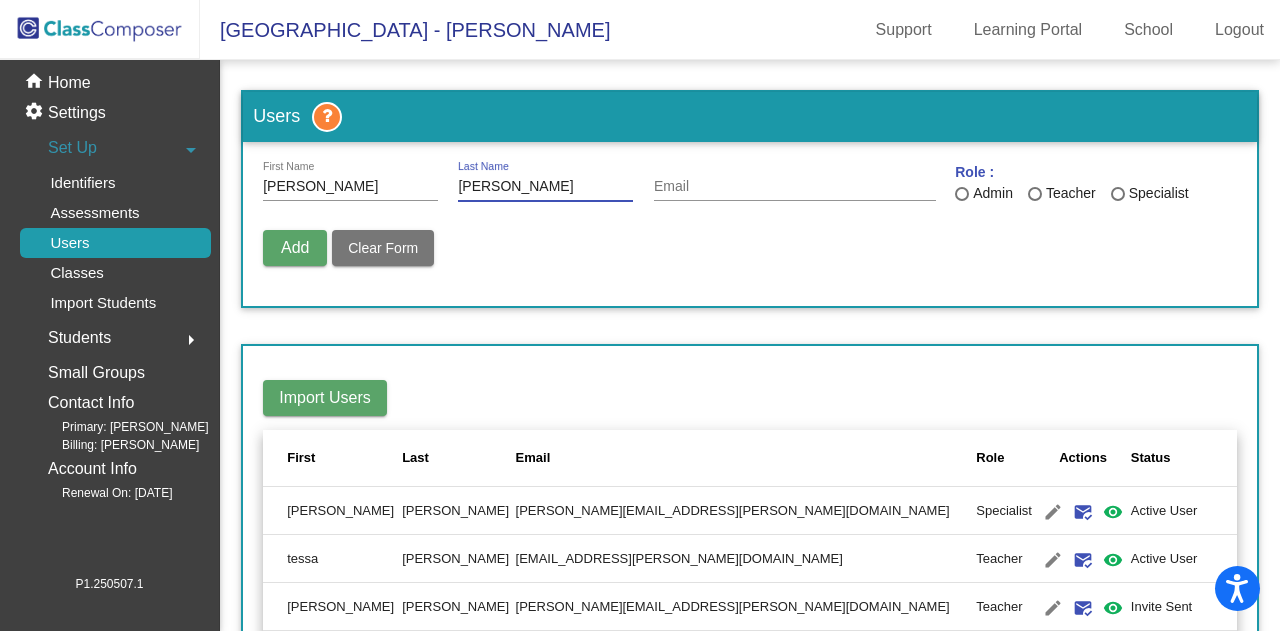 type on "[PERSON_NAME]" 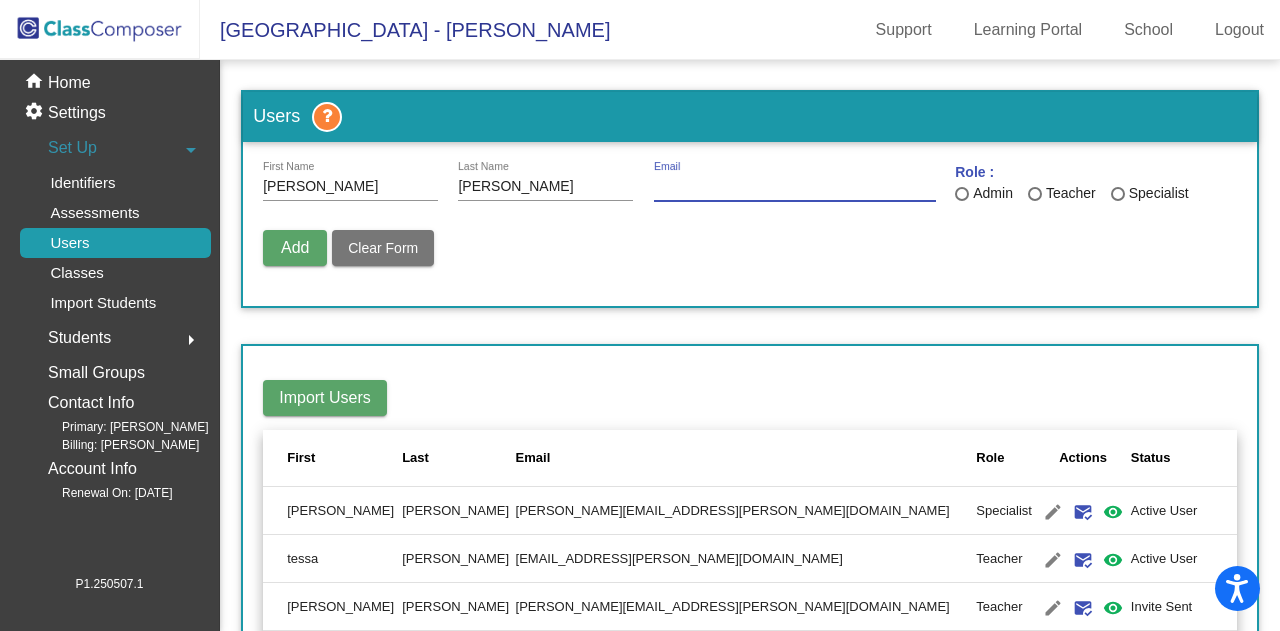 click on "Email" at bounding box center [795, 187] 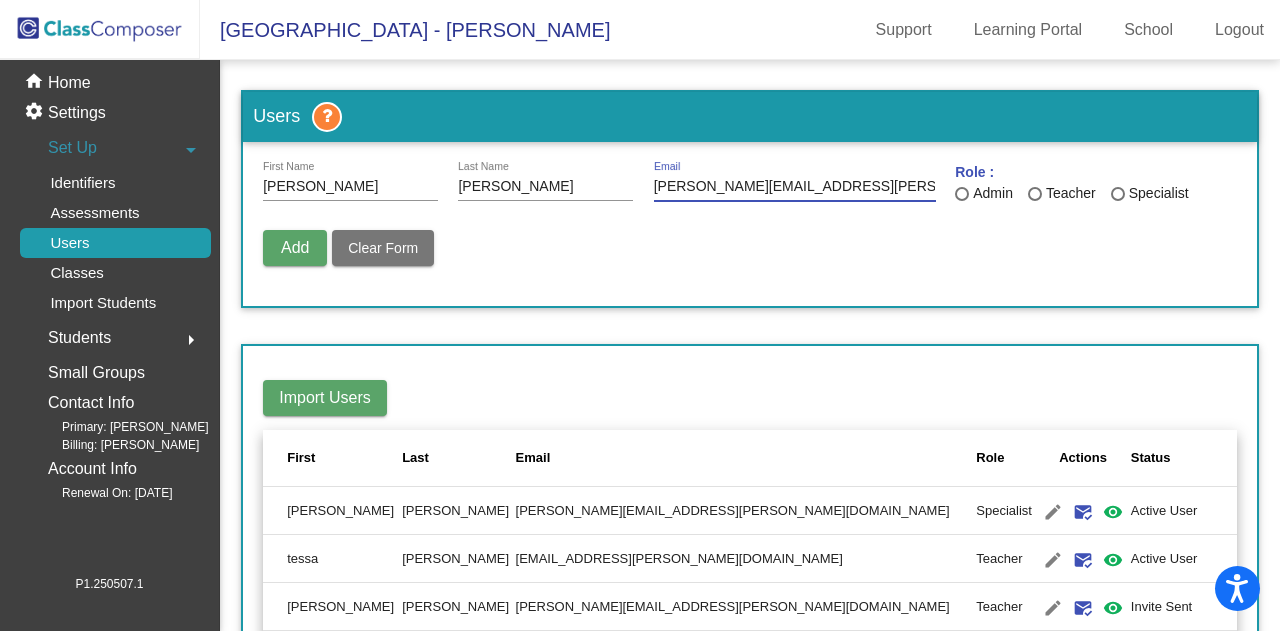 type on "[PERSON_NAME][EMAIL_ADDRESS][PERSON_NAME][DOMAIN_NAME]" 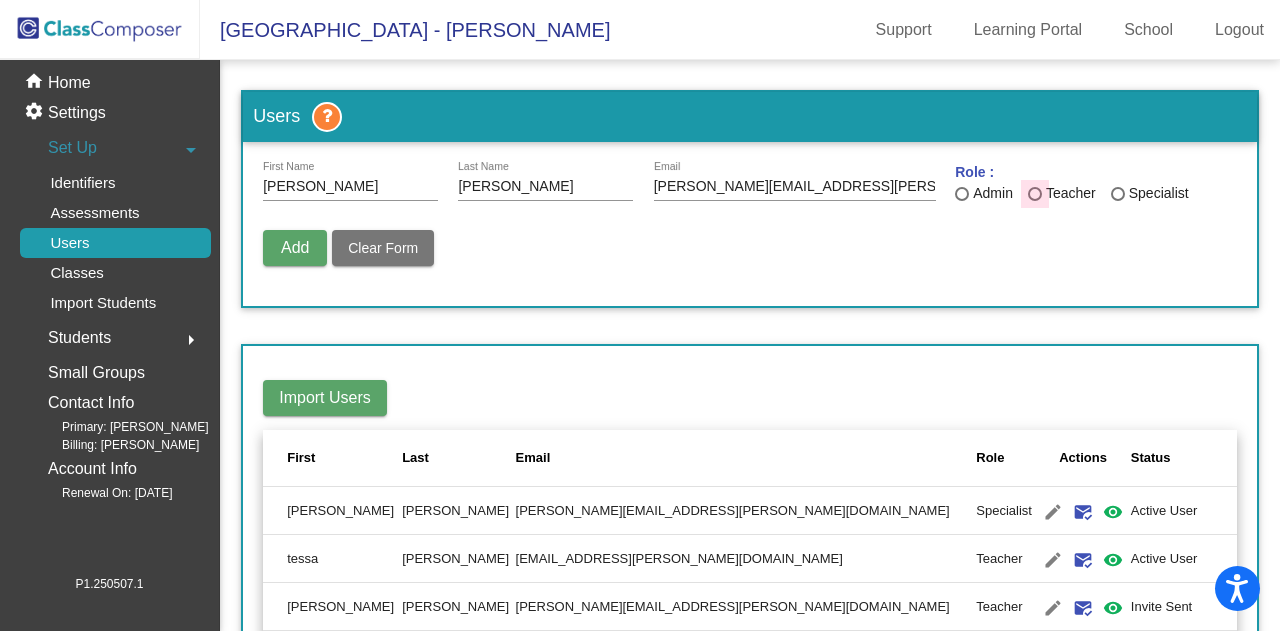 click at bounding box center [1035, 194] 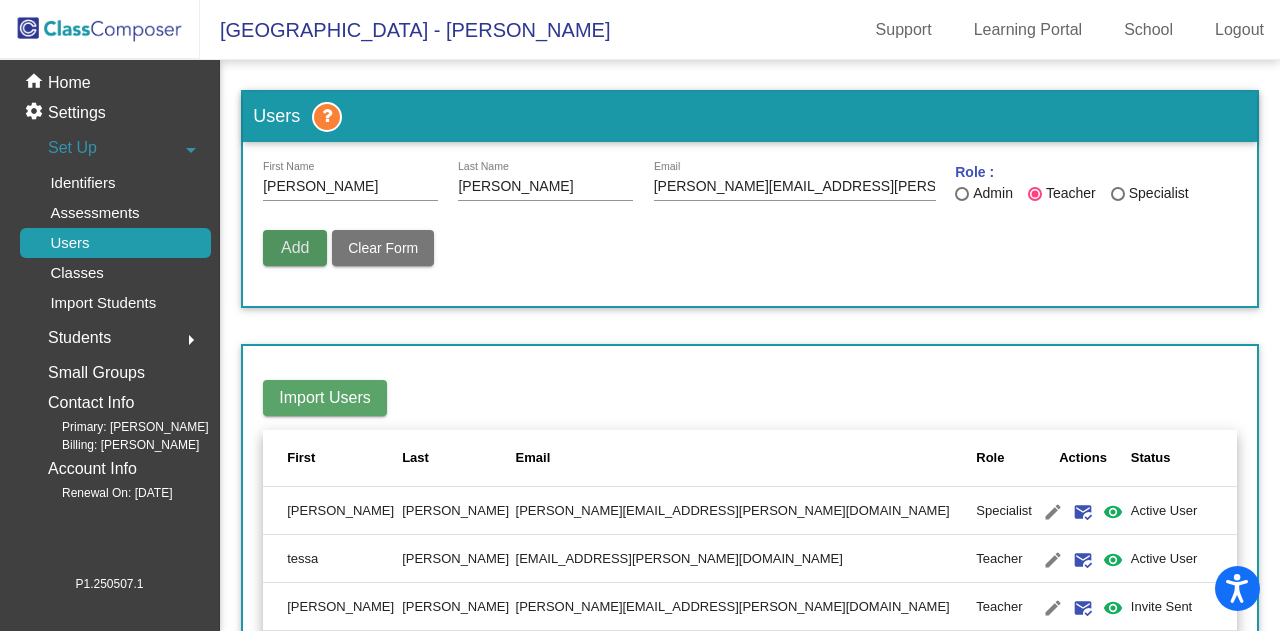 click on "Add" at bounding box center [295, 247] 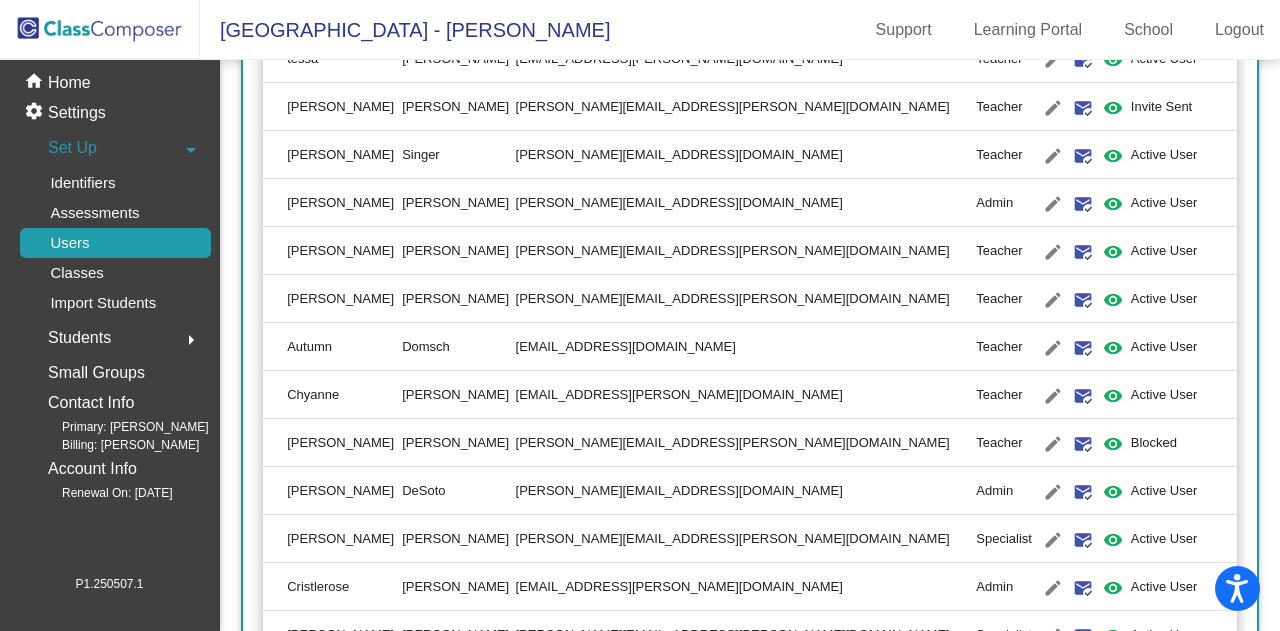 scroll, scrollTop: 600, scrollLeft: 0, axis: vertical 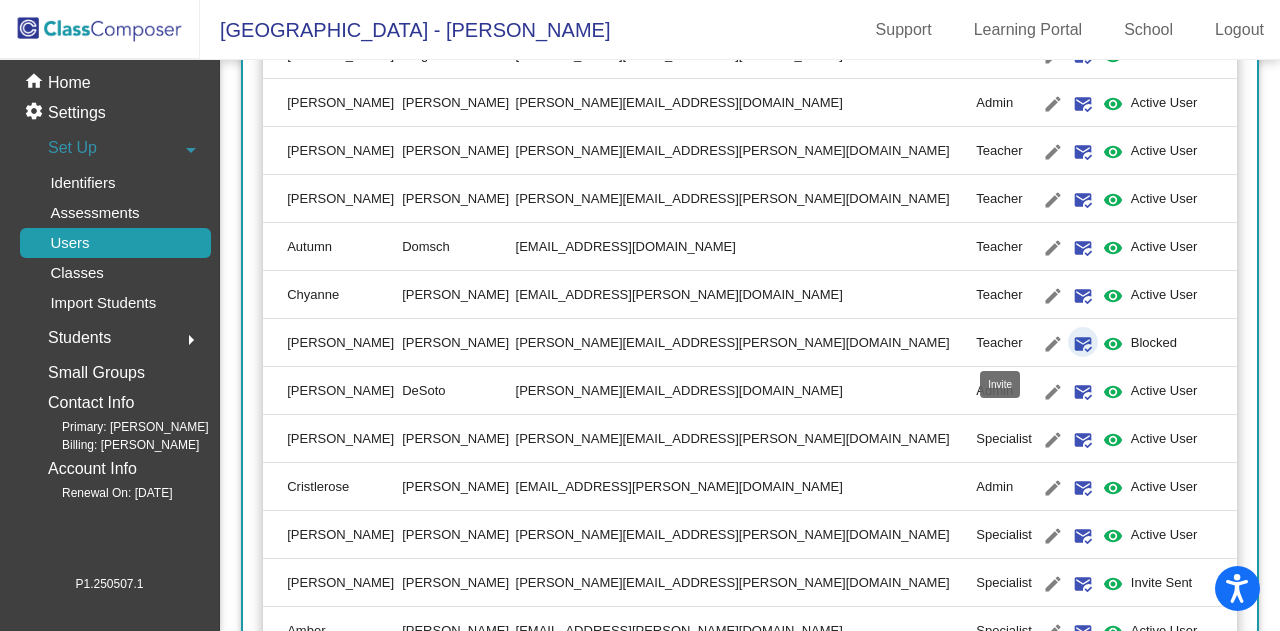 click on "mark_email_read" 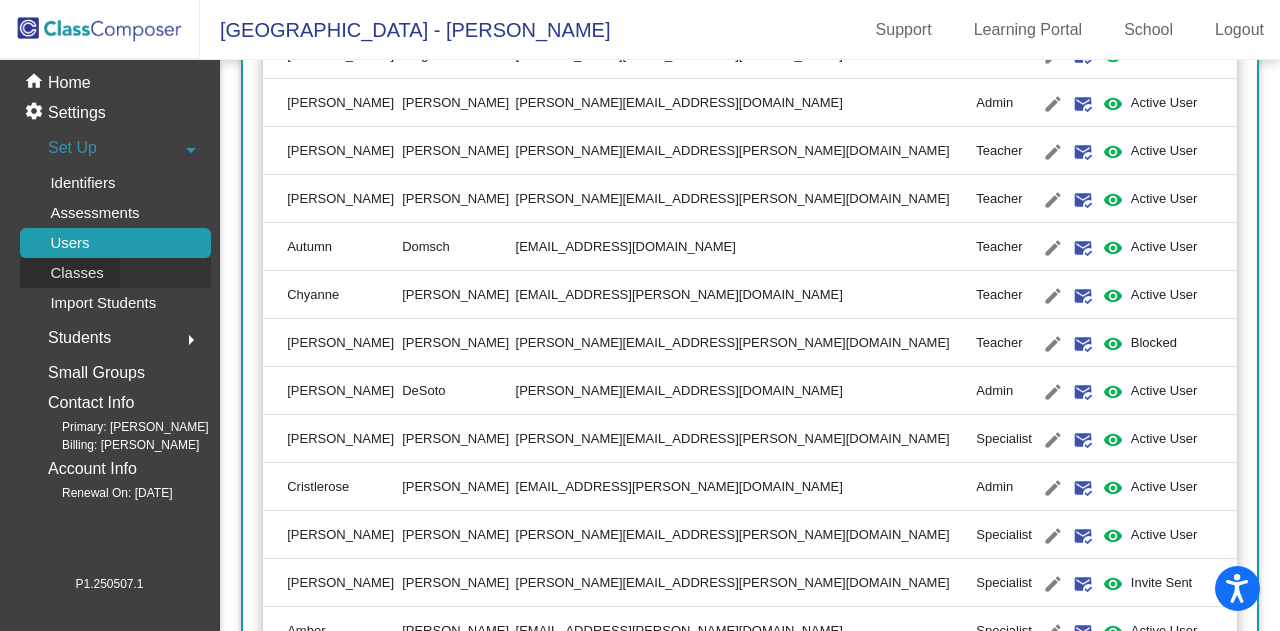 click on "Classes" 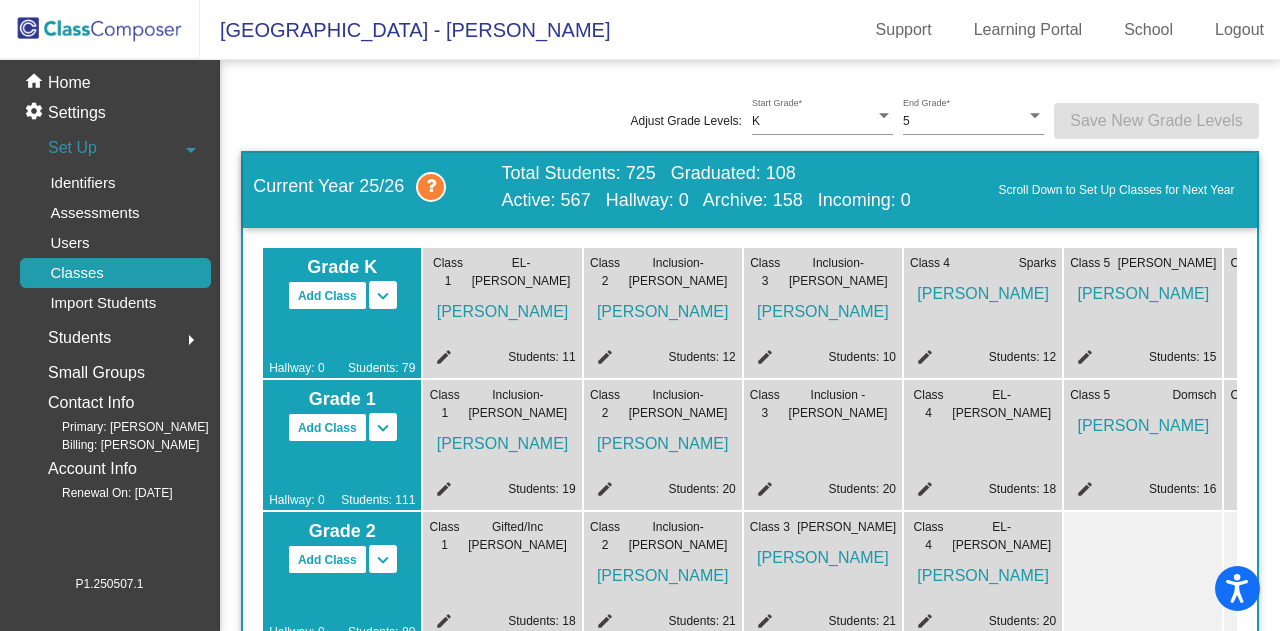 click on "Adjust Grade Levels: K Start Grade  * 5 End Grade  *  Save New Grade Levels" 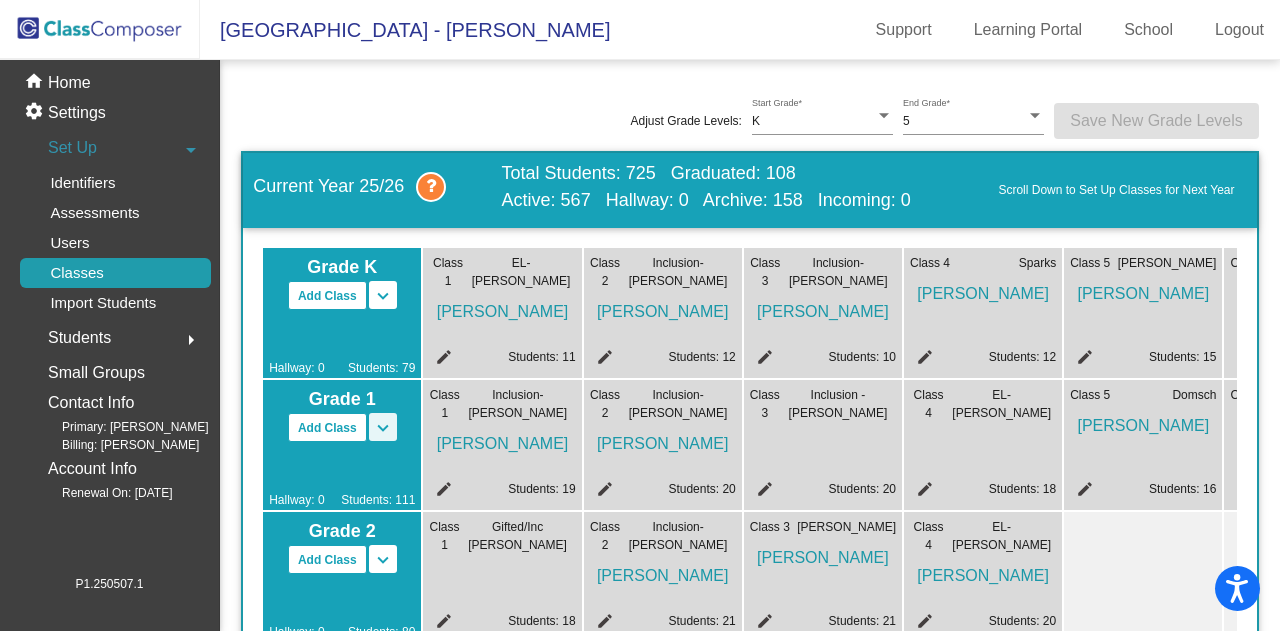 click on "keyboard_arrow_down" at bounding box center [383, 428] 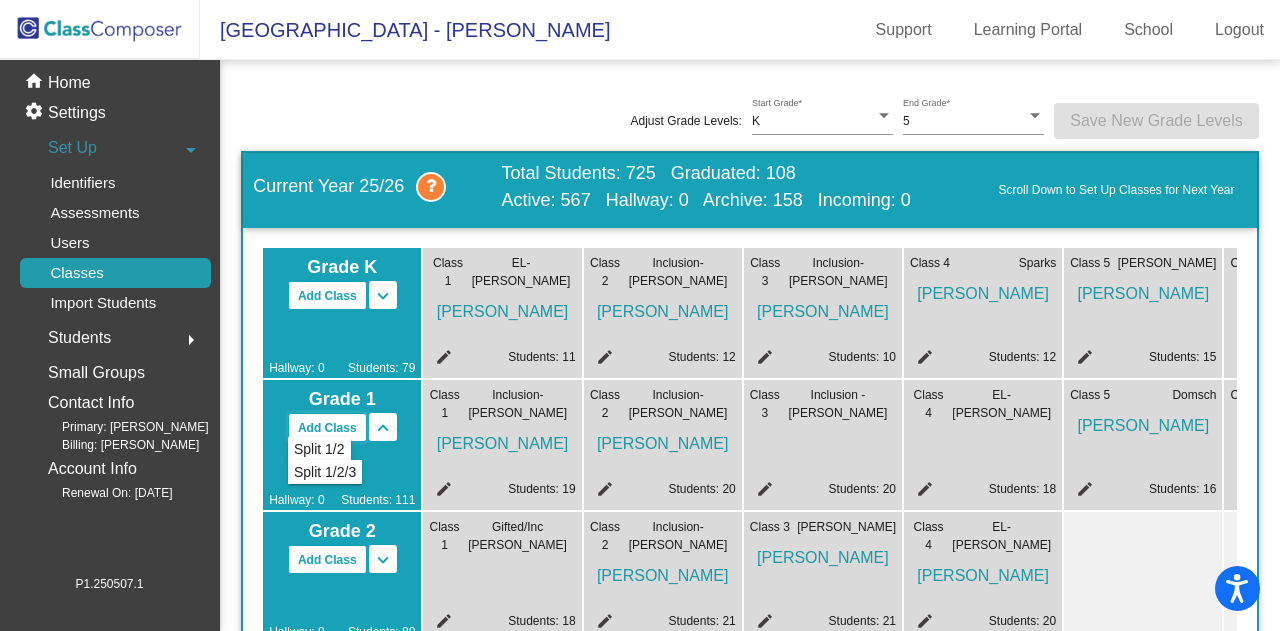 click on "Add Class" 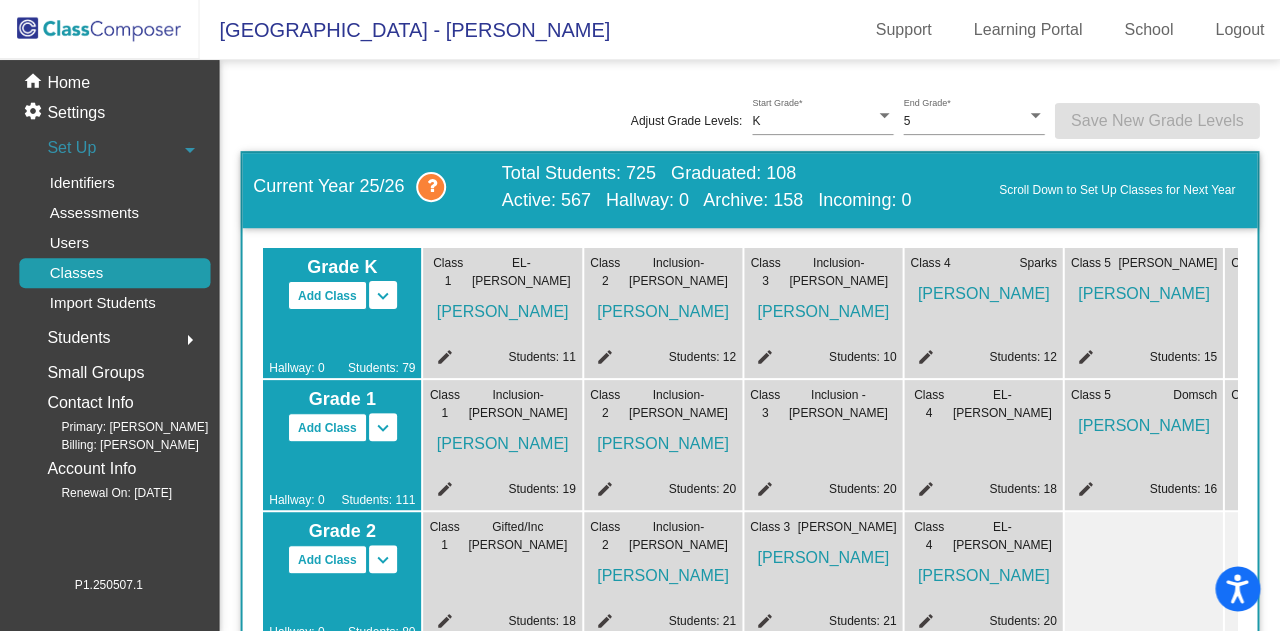 scroll, scrollTop: 0, scrollLeft: 0, axis: both 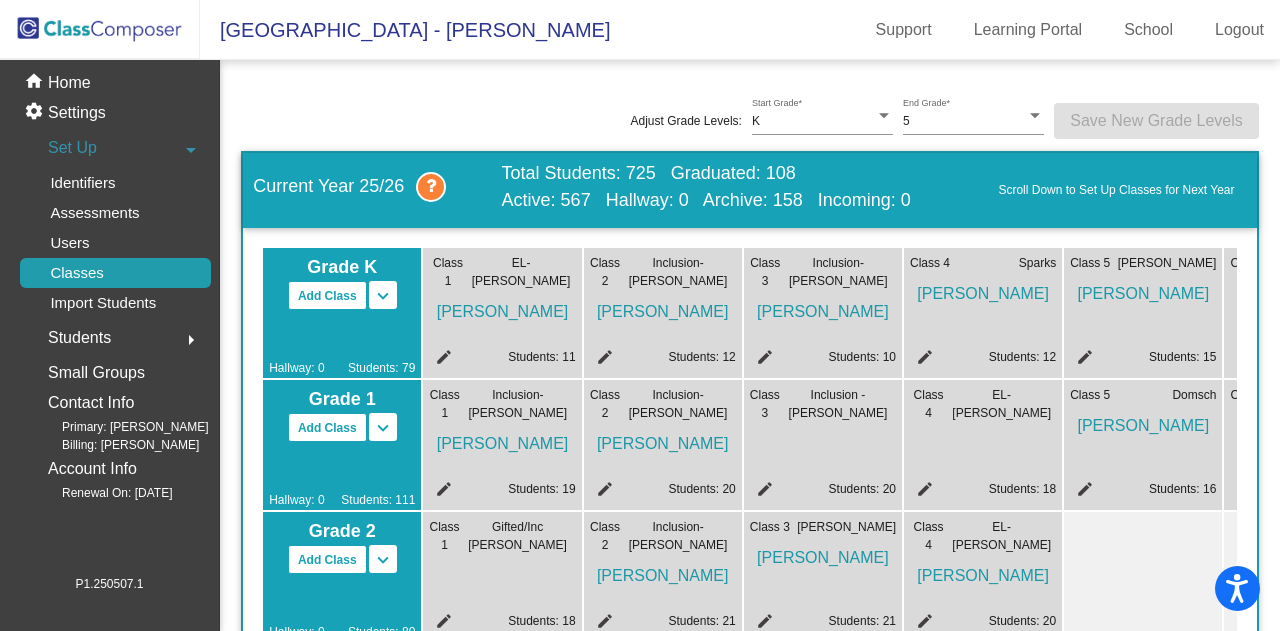 click on "Class 6 [PERSON_NAME] edit Students: 17" 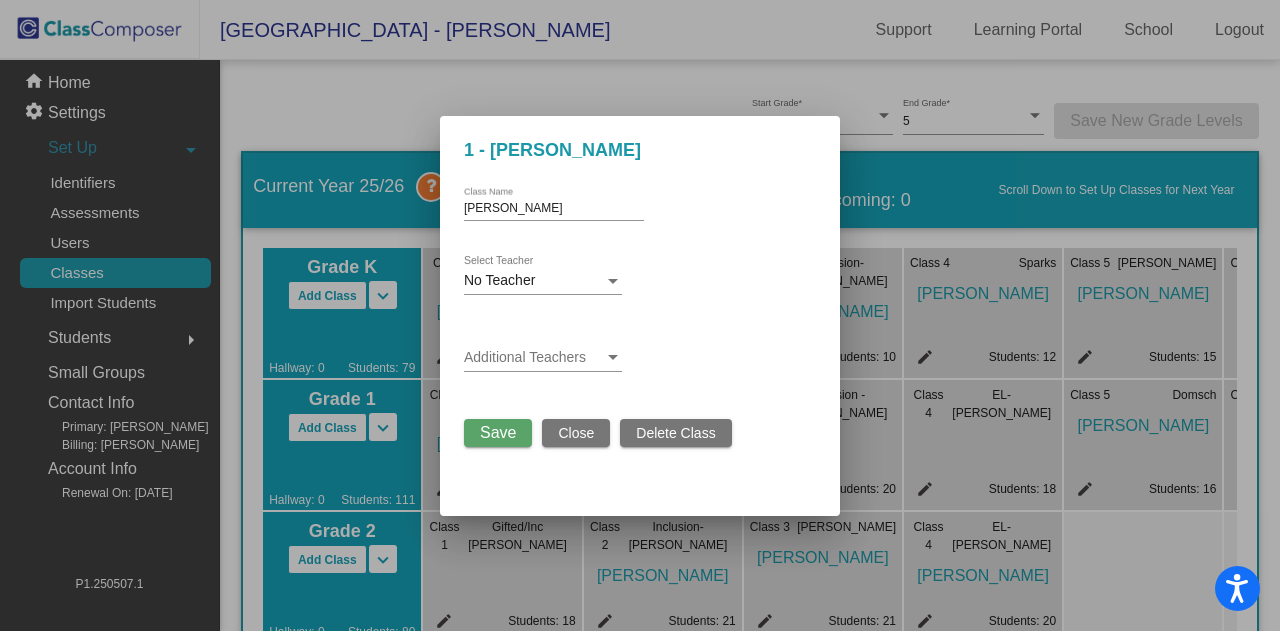 click at bounding box center (640, 315) 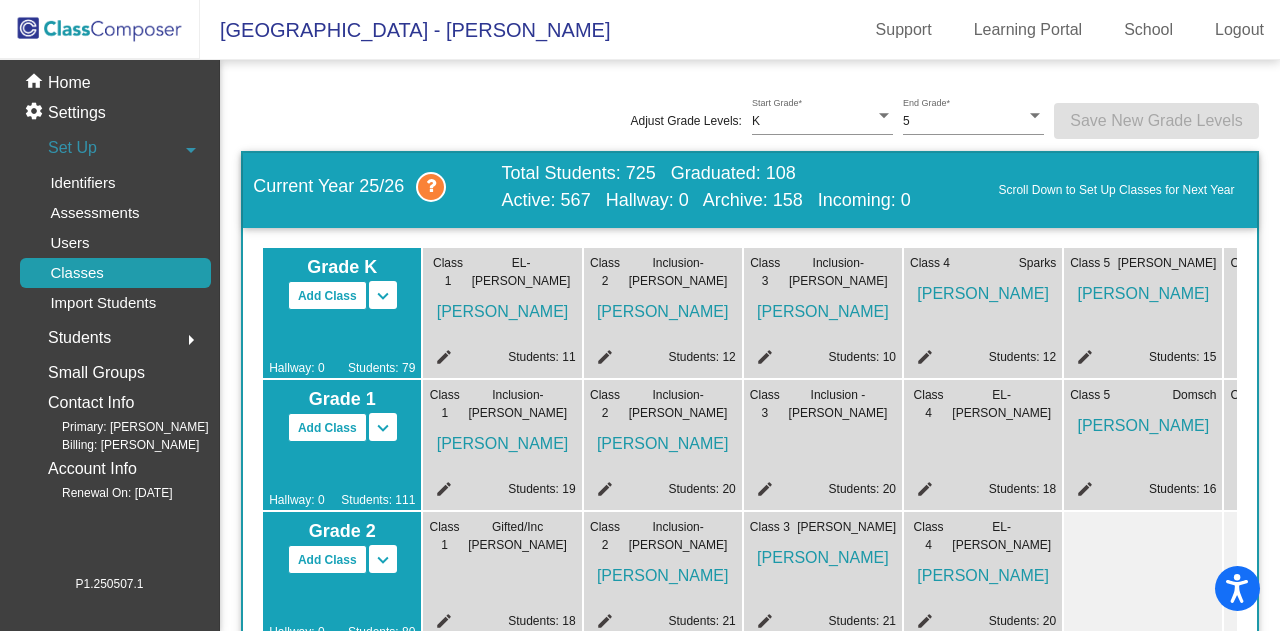 click on "Class 6 [PERSON_NAME] edit Students: 17" 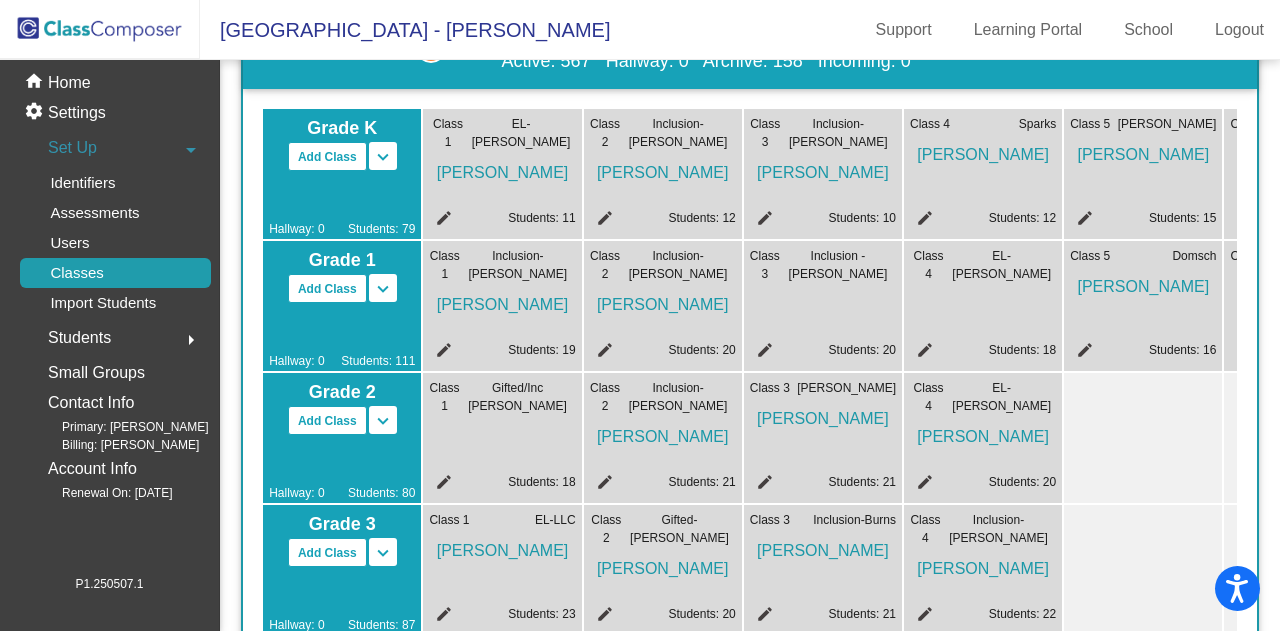 scroll, scrollTop: 148, scrollLeft: 0, axis: vertical 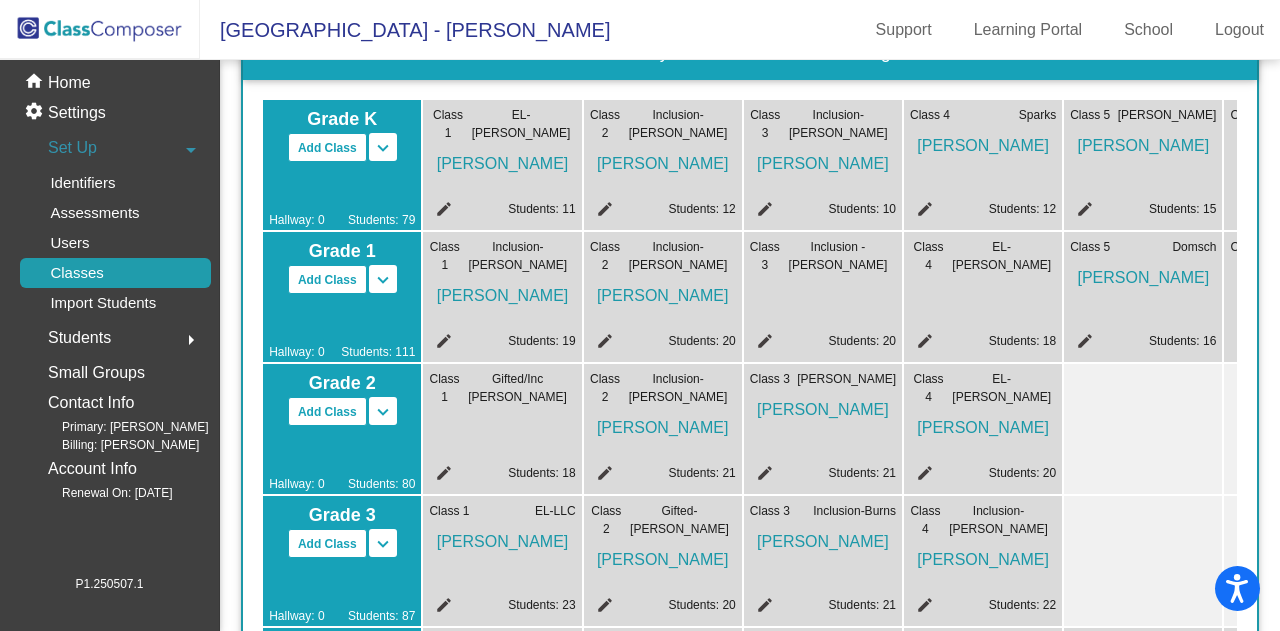 click on "Class 6 [PERSON_NAME] edit Students: 17" 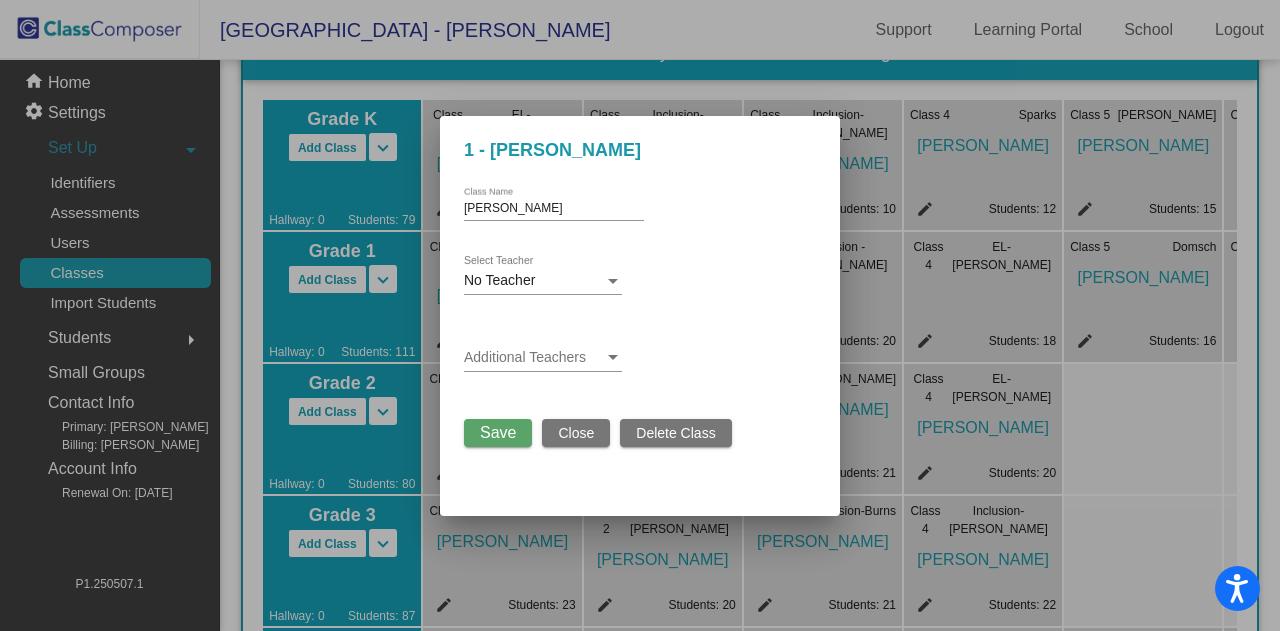 click at bounding box center (640, 315) 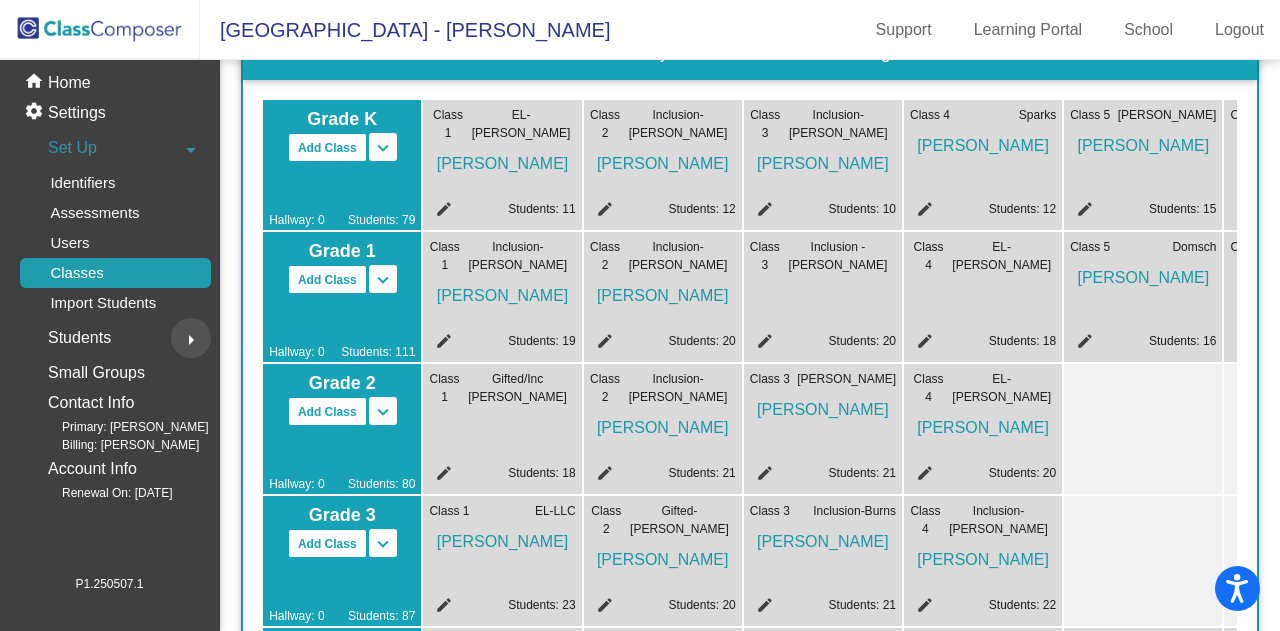 click on "arrow_right" 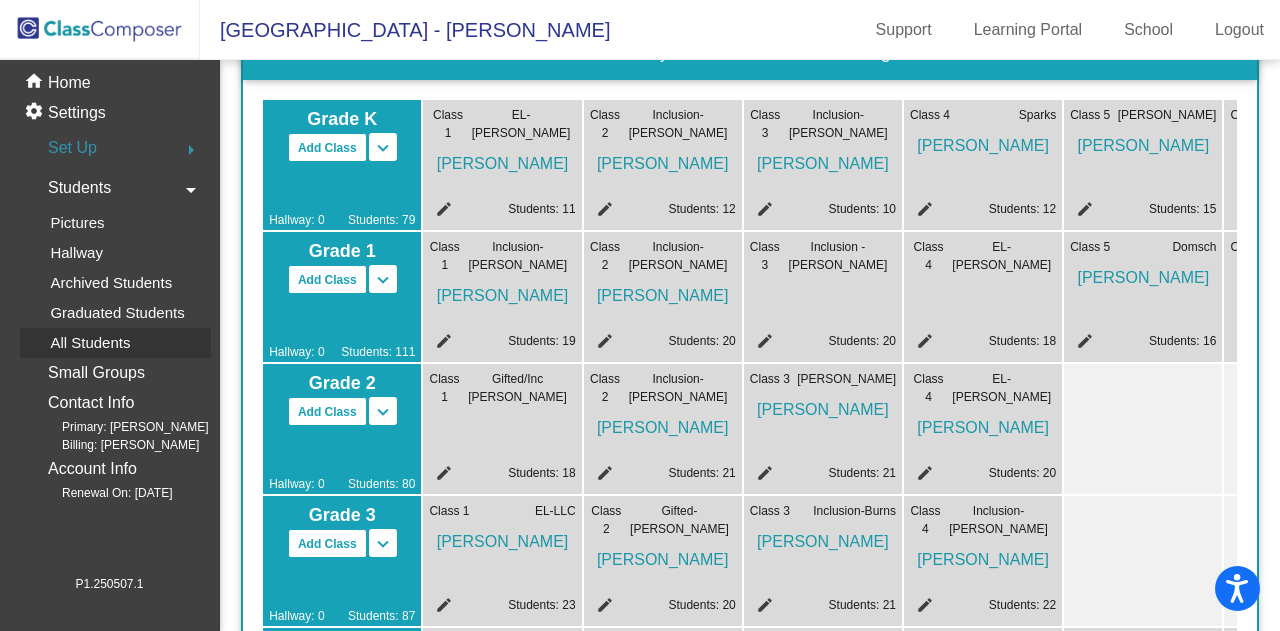 click on "All Students" 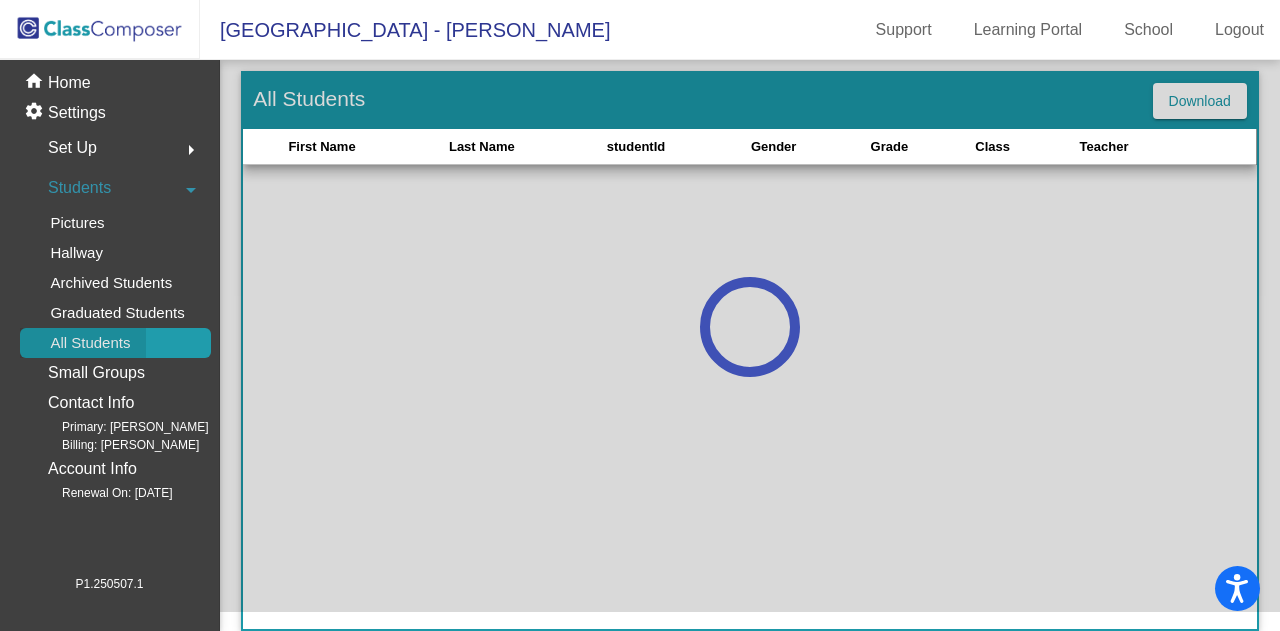 scroll, scrollTop: 0, scrollLeft: 0, axis: both 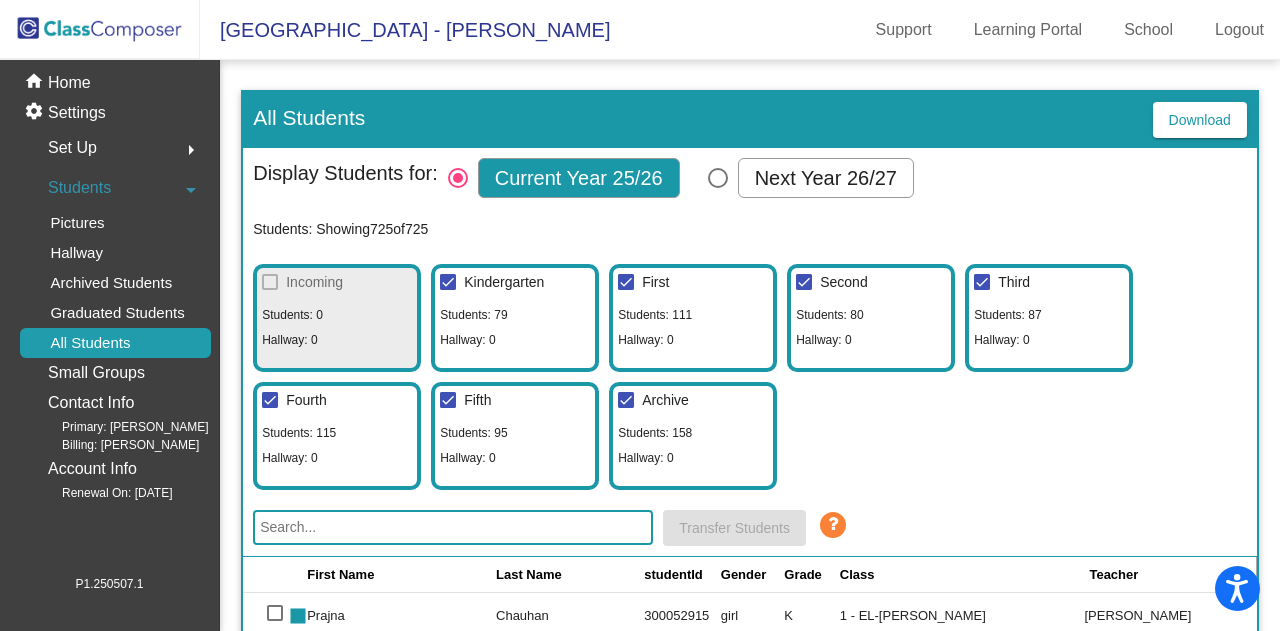 click on "Incoming Students: 0 Hallway: 0   Kindergarten Students: 79 Hallway: 0   First Students: [GEOGRAPHIC_DATA]: 0   Second Students: [GEOGRAPHIC_DATA]: 0   Third Students: 87 Hallway: 0   Fourth Students: [GEOGRAPHIC_DATA]: 0   Fifth Students: [GEOGRAPHIC_DATA]: 0   Archive Students: 158 Hallway: 0" 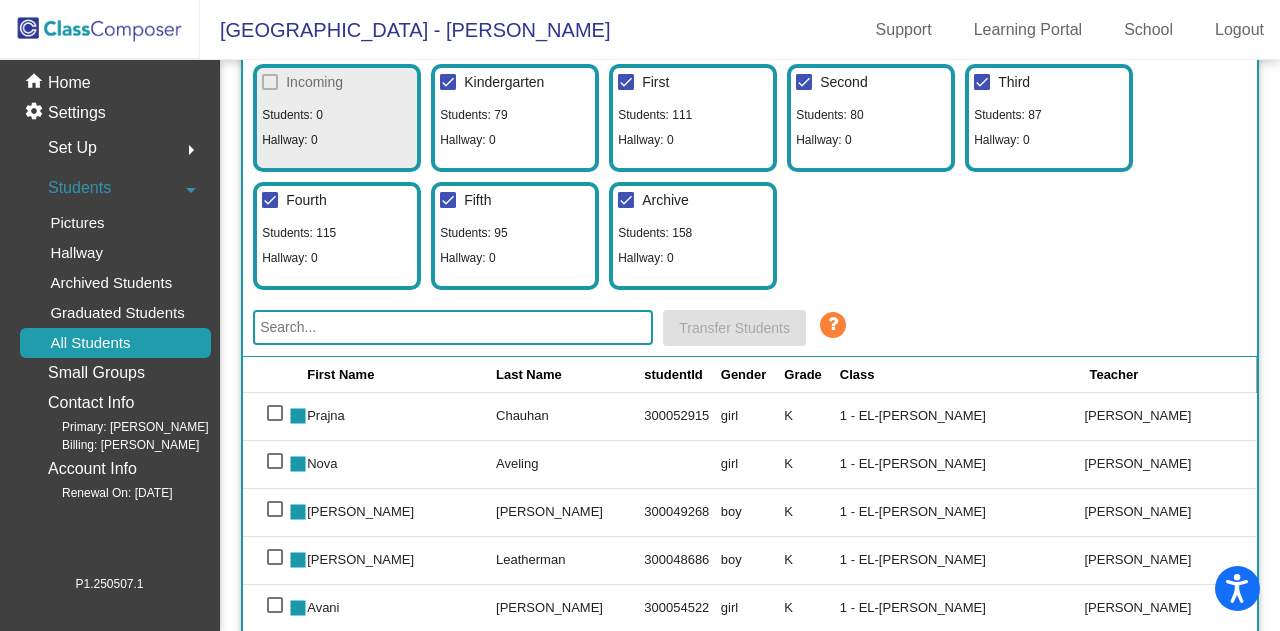 click on "Set Up" 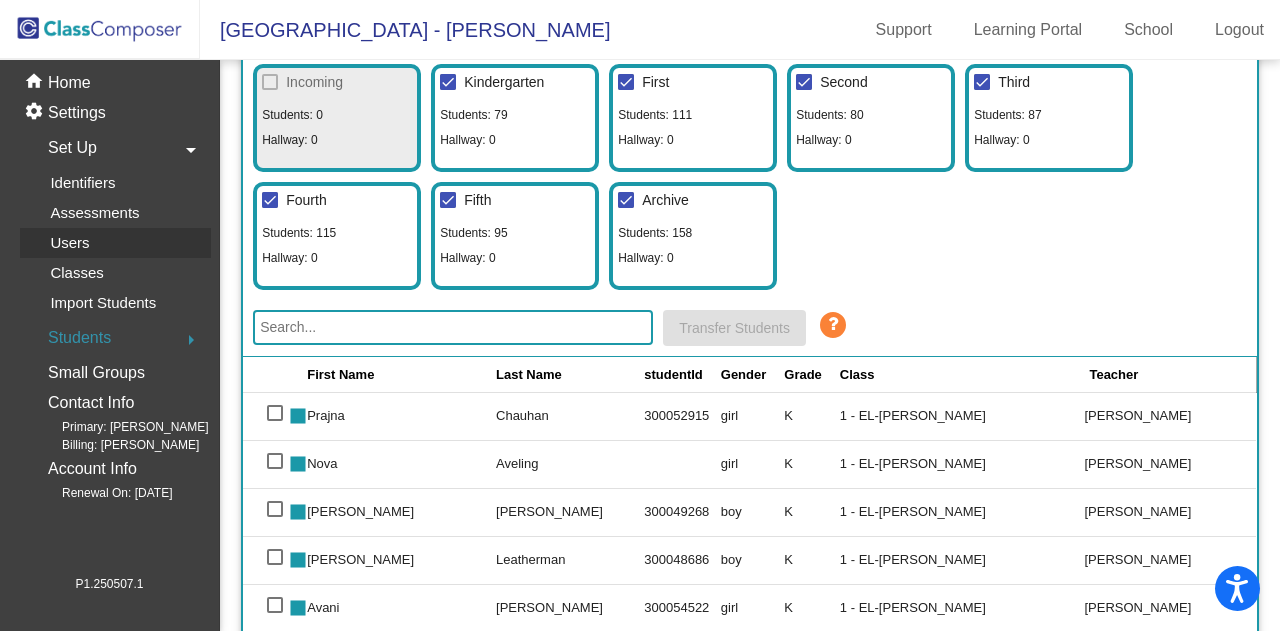 click on "Users" 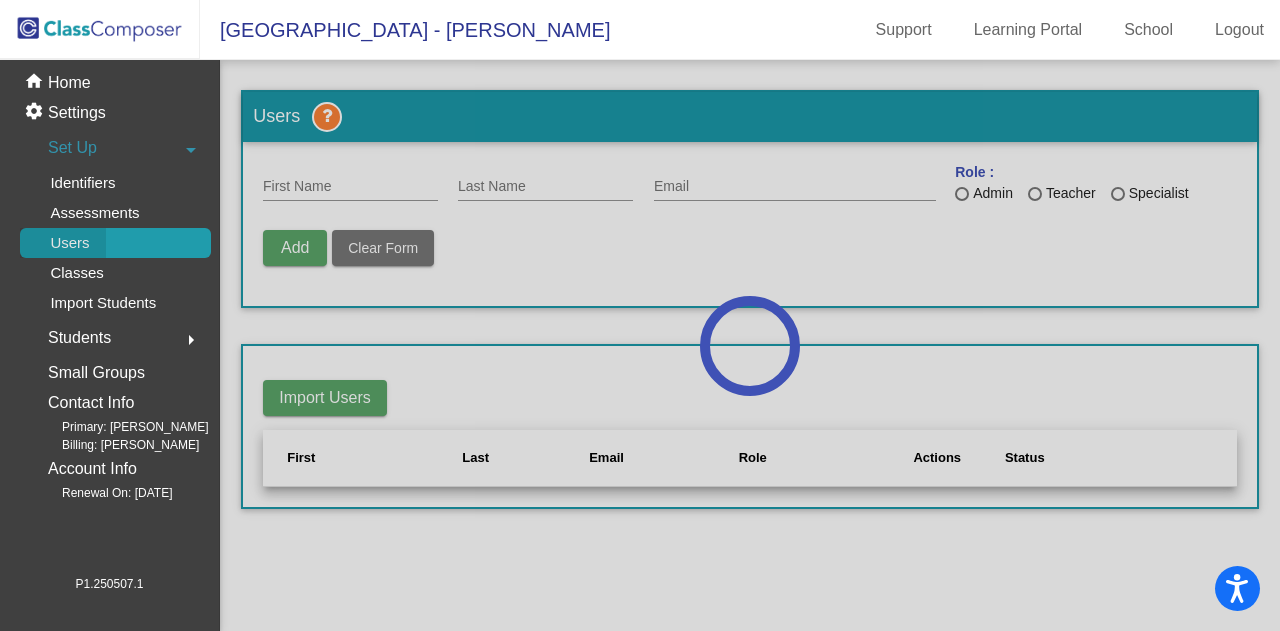 scroll, scrollTop: 0, scrollLeft: 0, axis: both 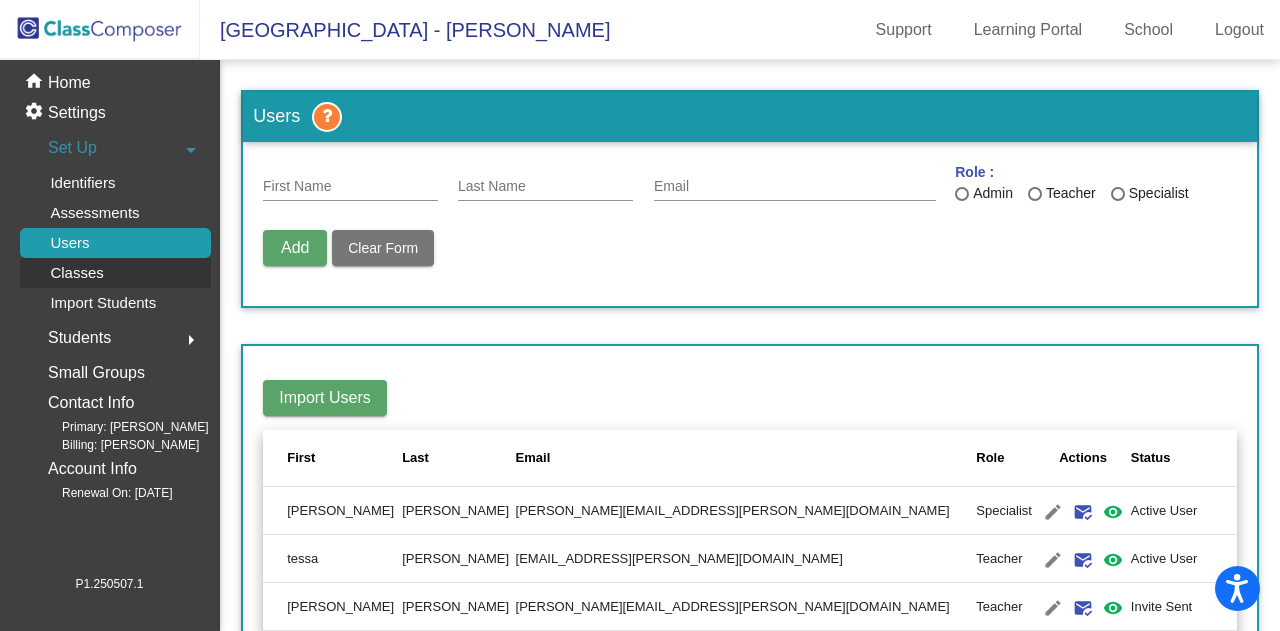 click on "Classes" 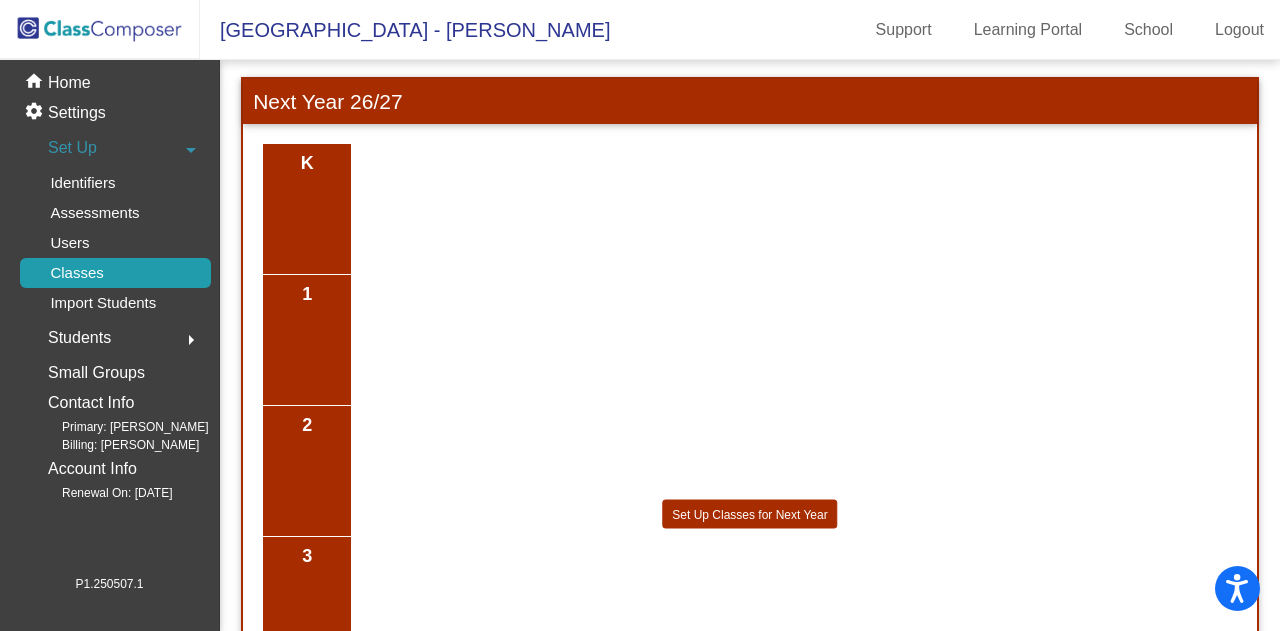scroll, scrollTop: 419, scrollLeft: 0, axis: vertical 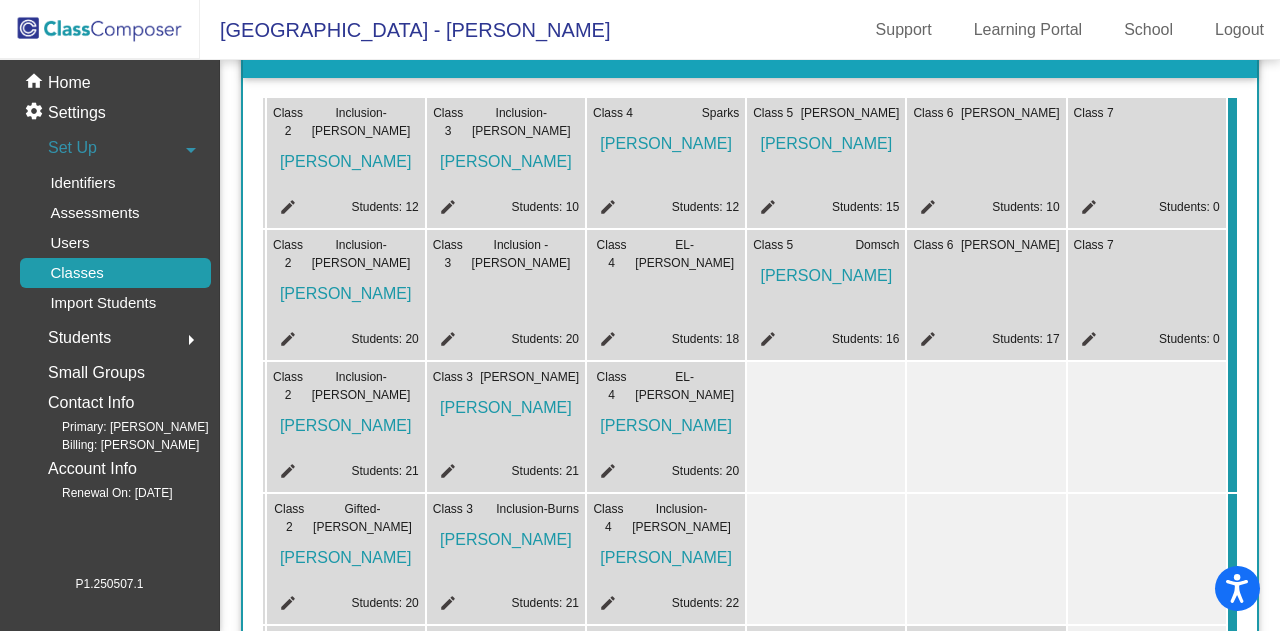 click on "edit" 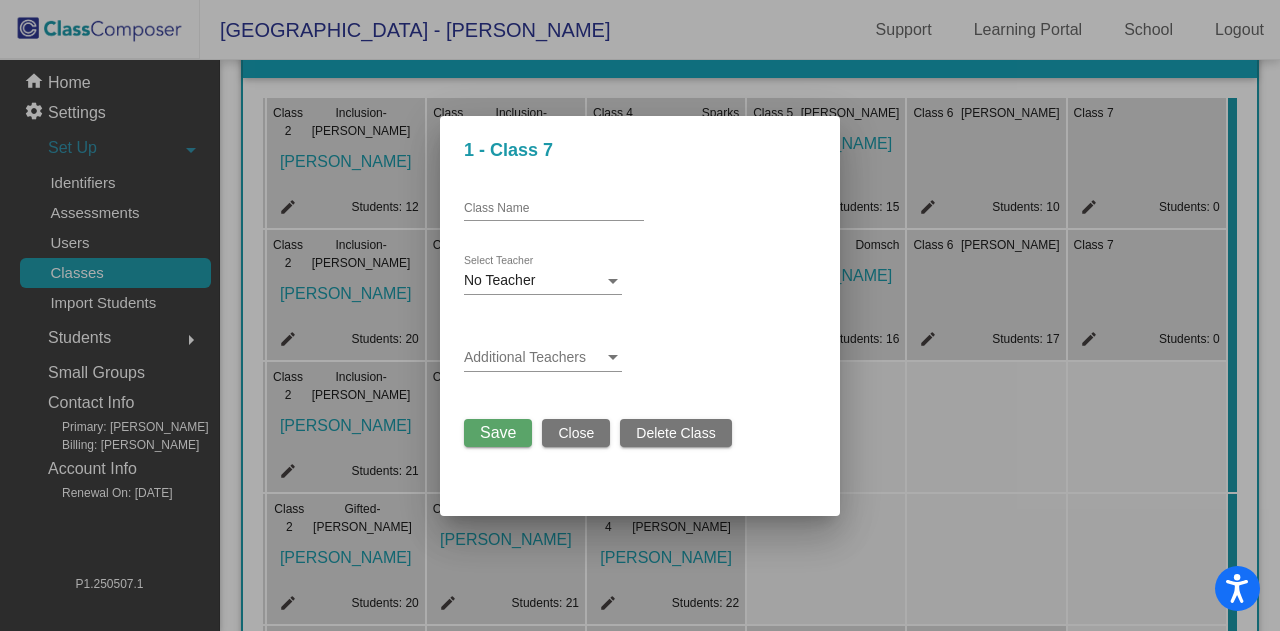 click at bounding box center (640, 315) 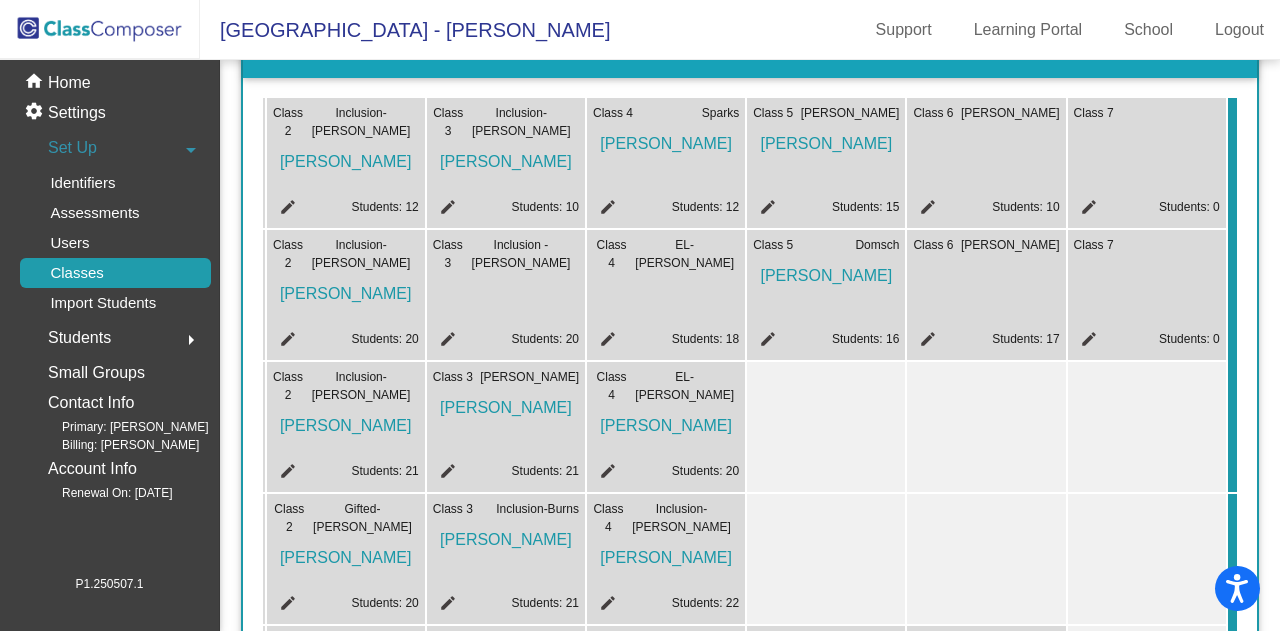 click on "edit" 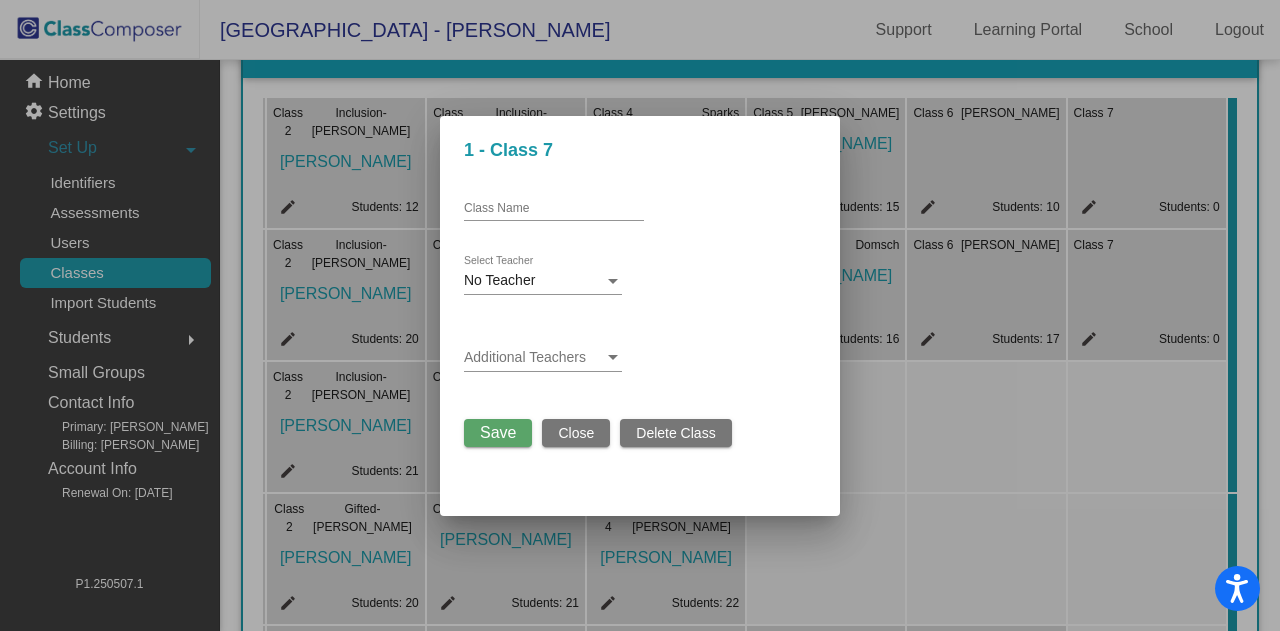 click on "Close" at bounding box center (576, 433) 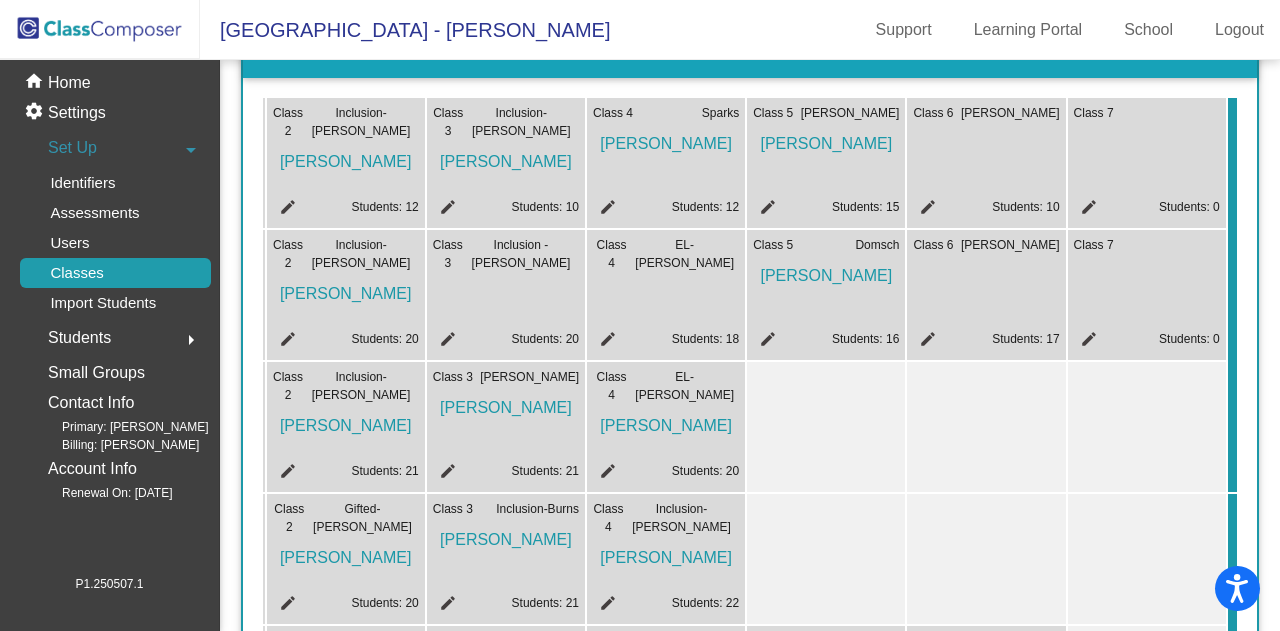 click on "Class 3 Inclusion - [PERSON_NAME] edit Students: 20" 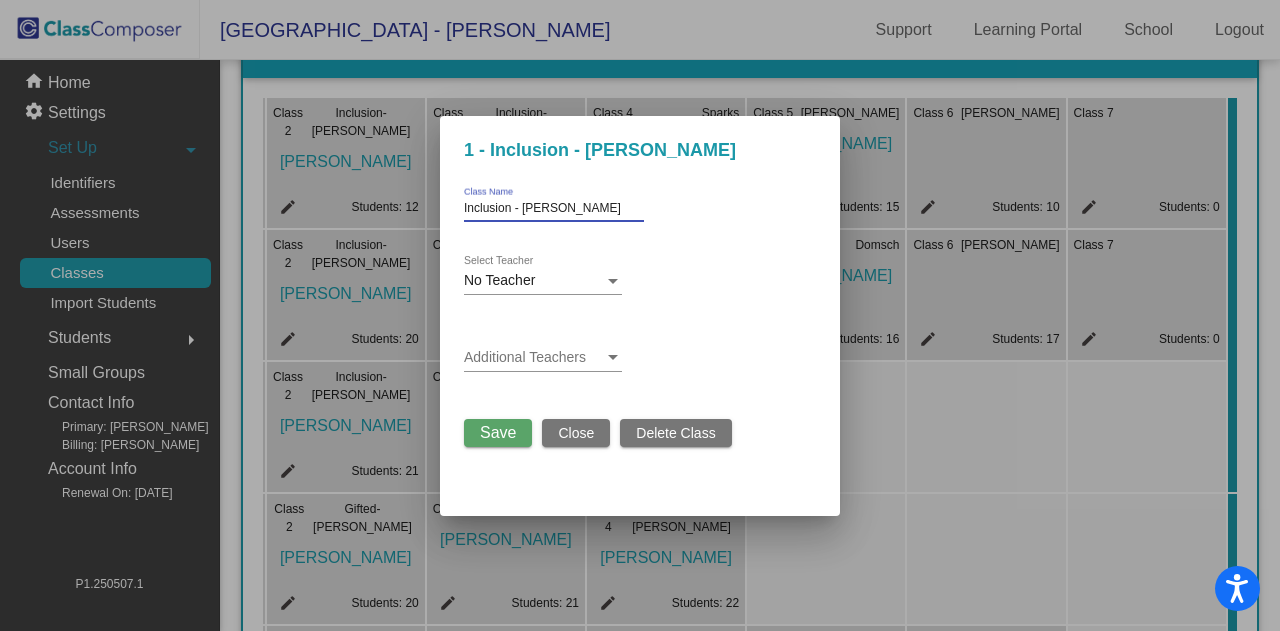 click on "Inclusion - [PERSON_NAME]" at bounding box center (554, 209) 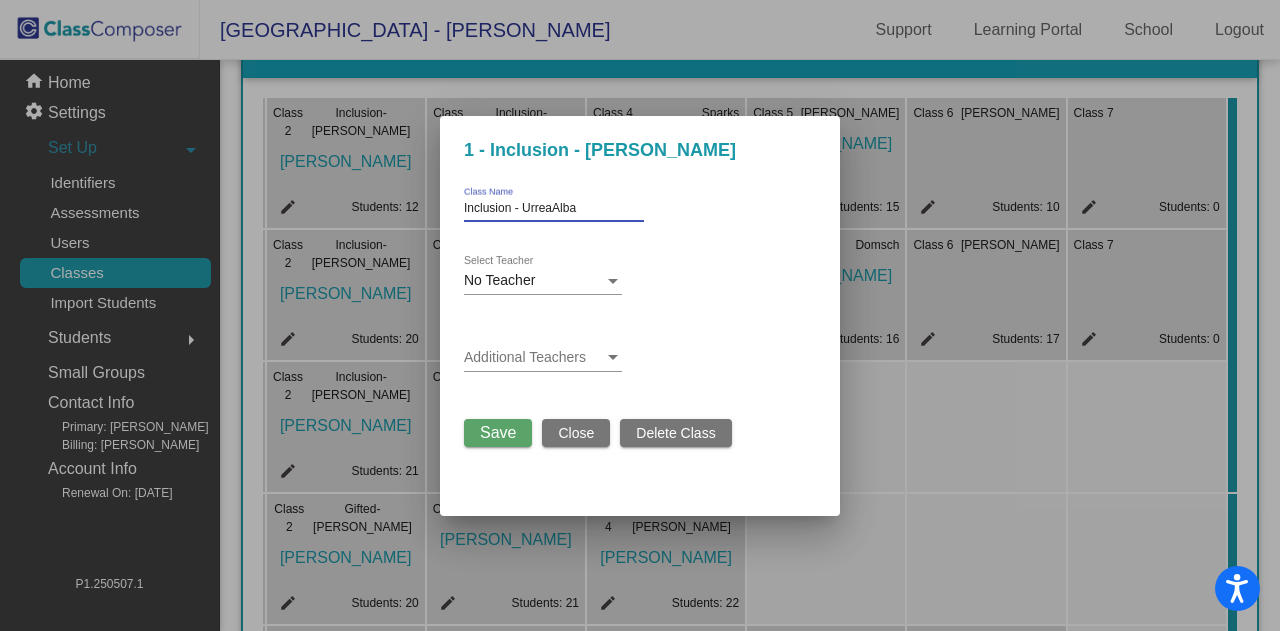 type on "Inclusion - UrreaAlba" 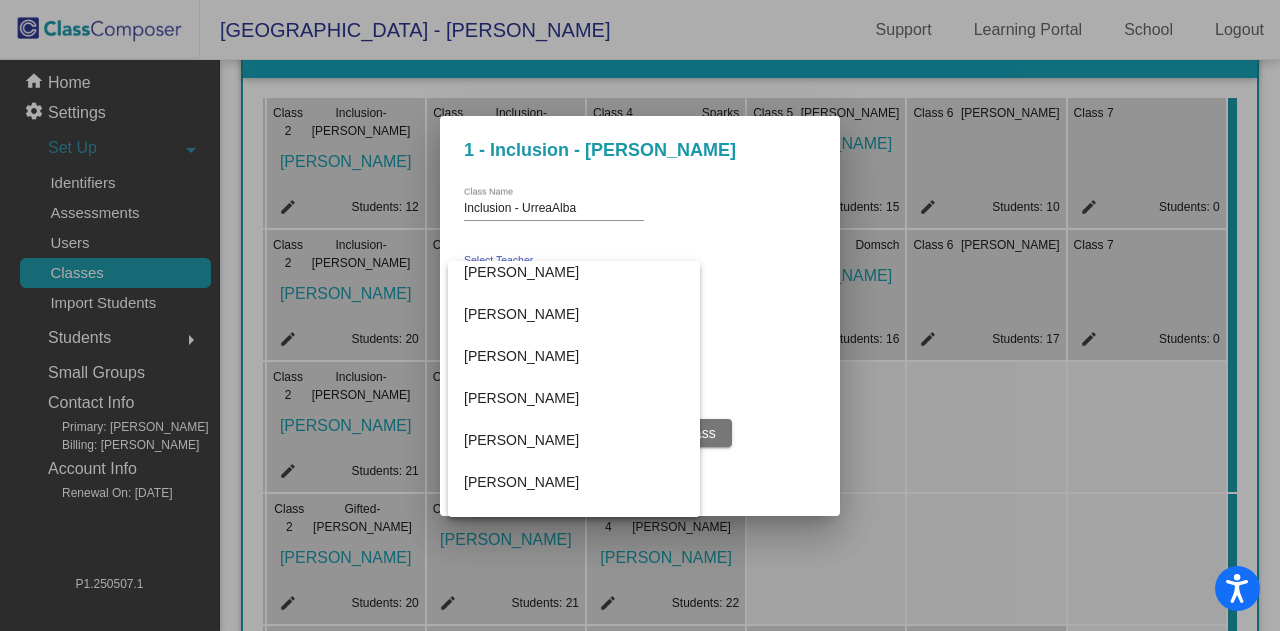 scroll, scrollTop: 372, scrollLeft: 0, axis: vertical 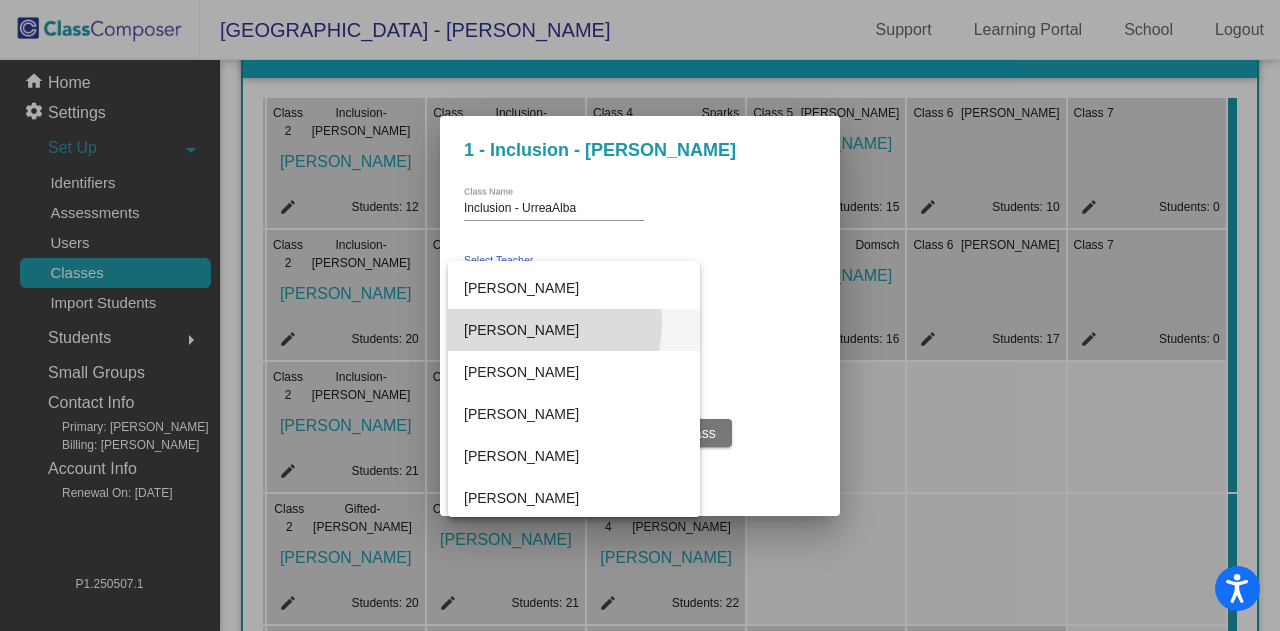 click on "[PERSON_NAME]" at bounding box center [574, 330] 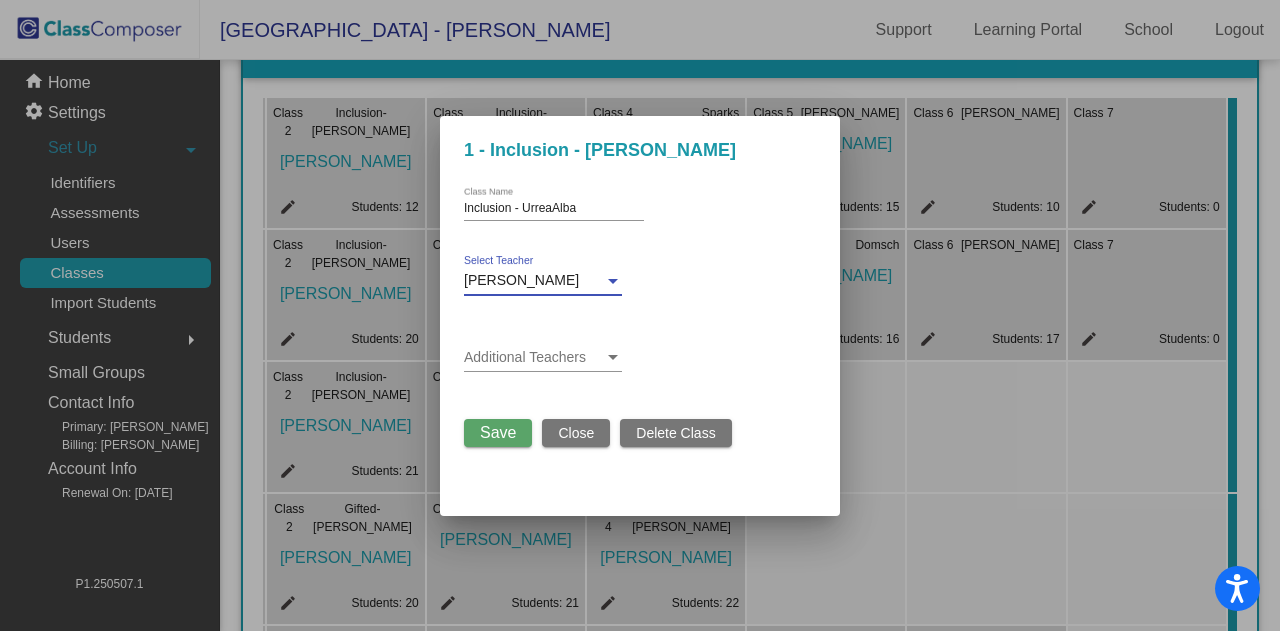 click on "Save" at bounding box center (498, 433) 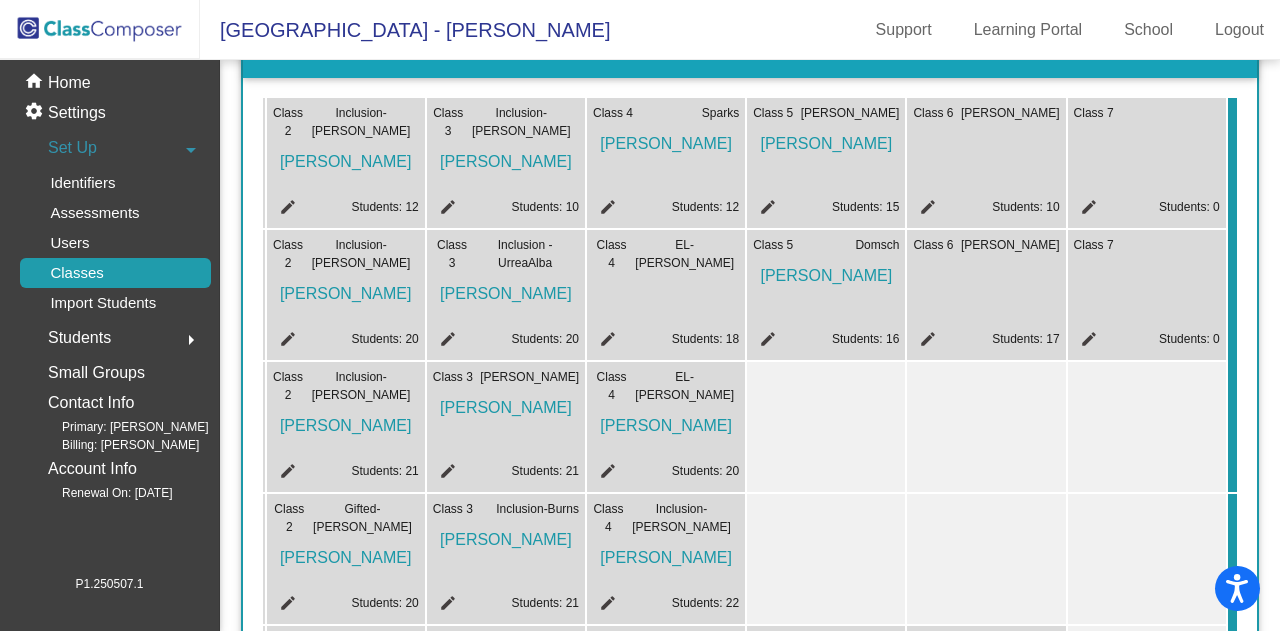 click on "edit" 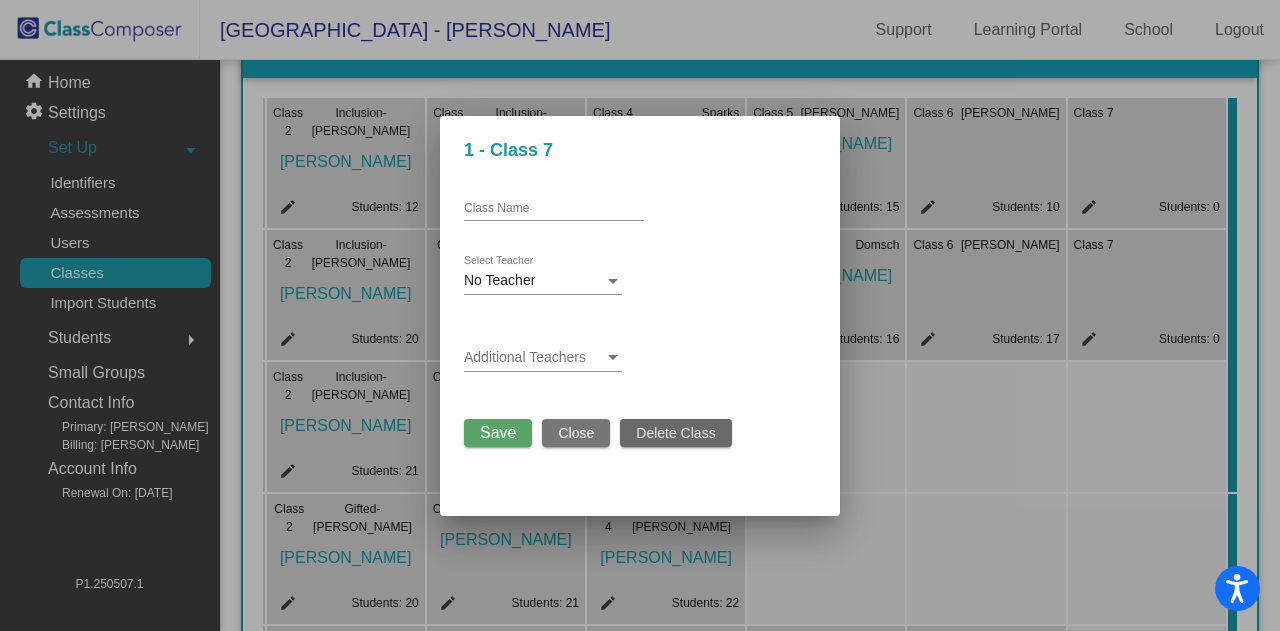 click on "Delete Class" at bounding box center [675, 433] 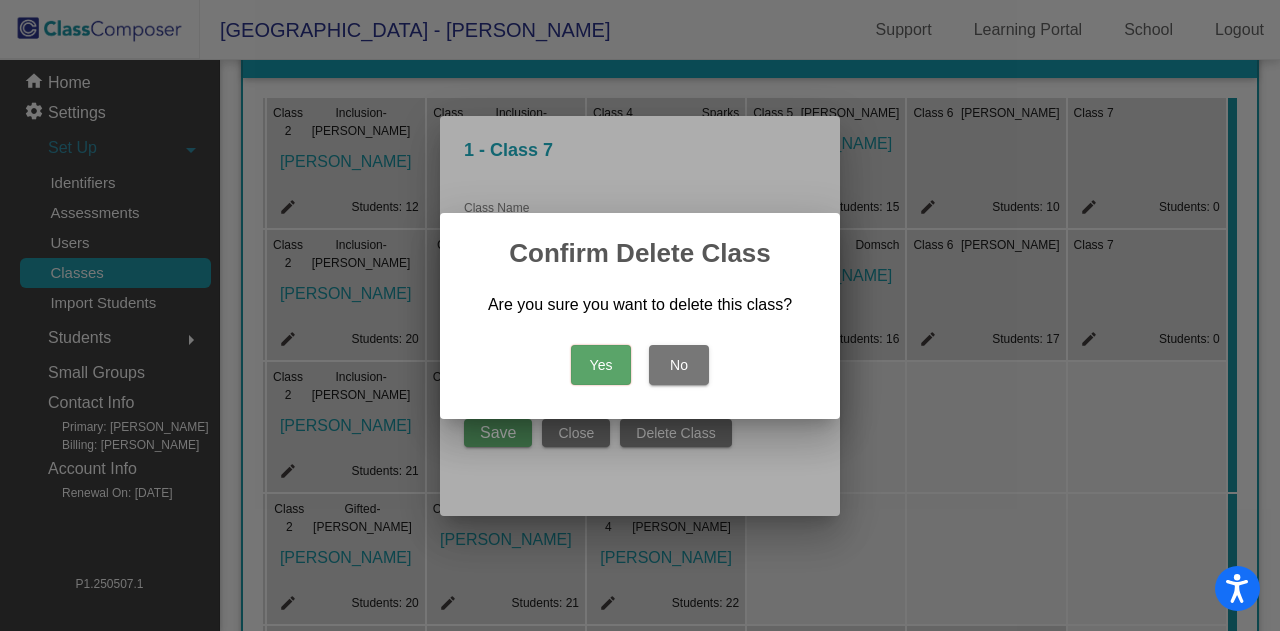 click on "Yes" at bounding box center (601, 365) 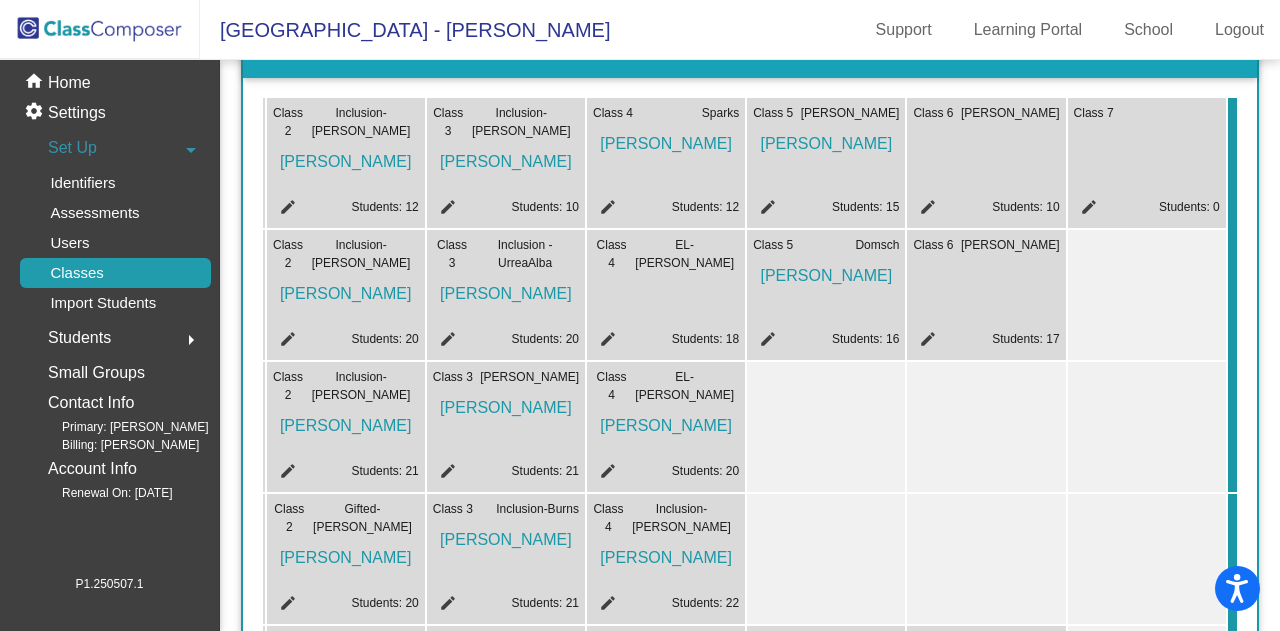 scroll, scrollTop: 50, scrollLeft: 0, axis: vertical 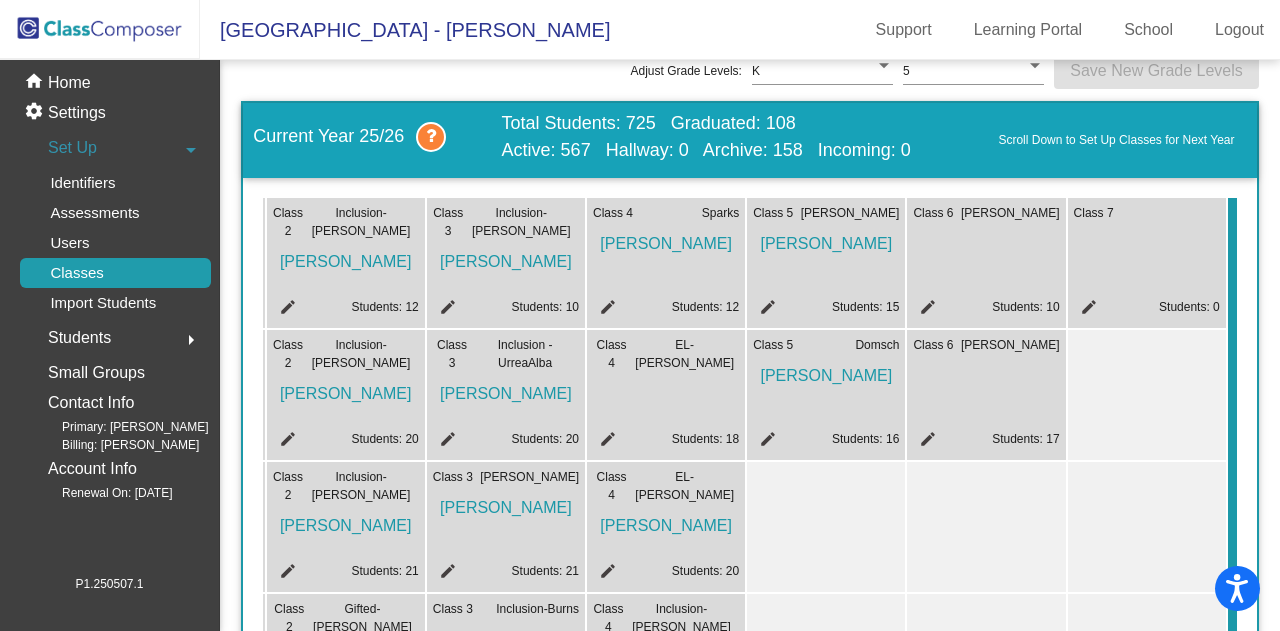 click on "Students: 10" 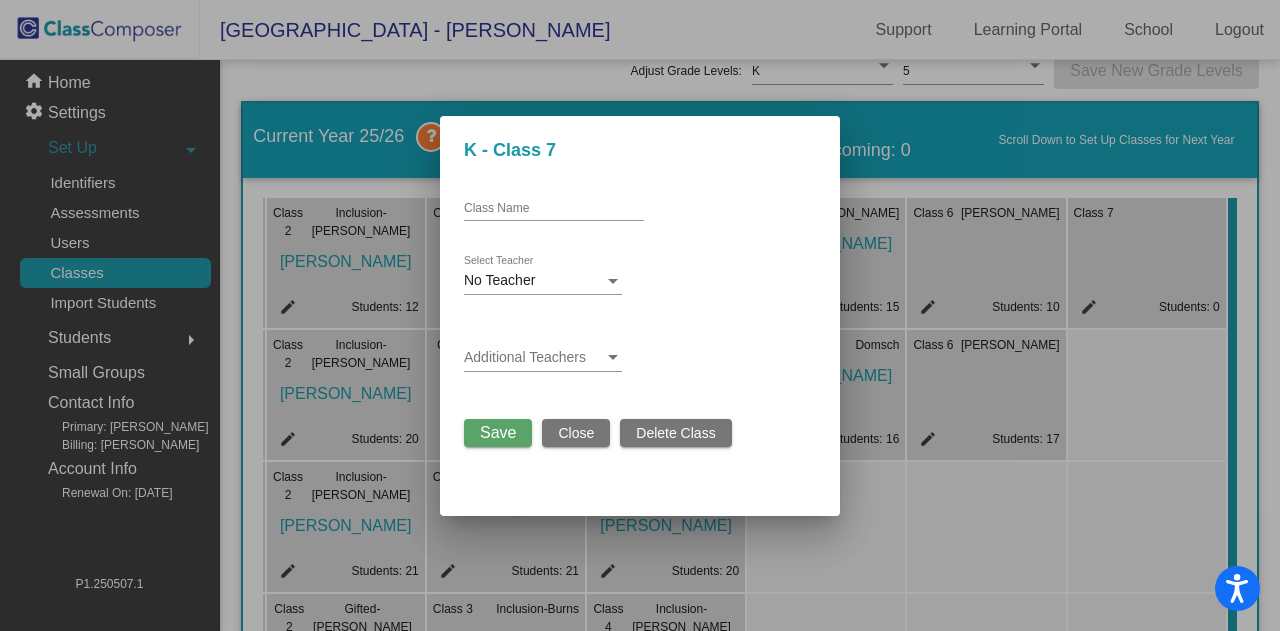 click at bounding box center (640, 315) 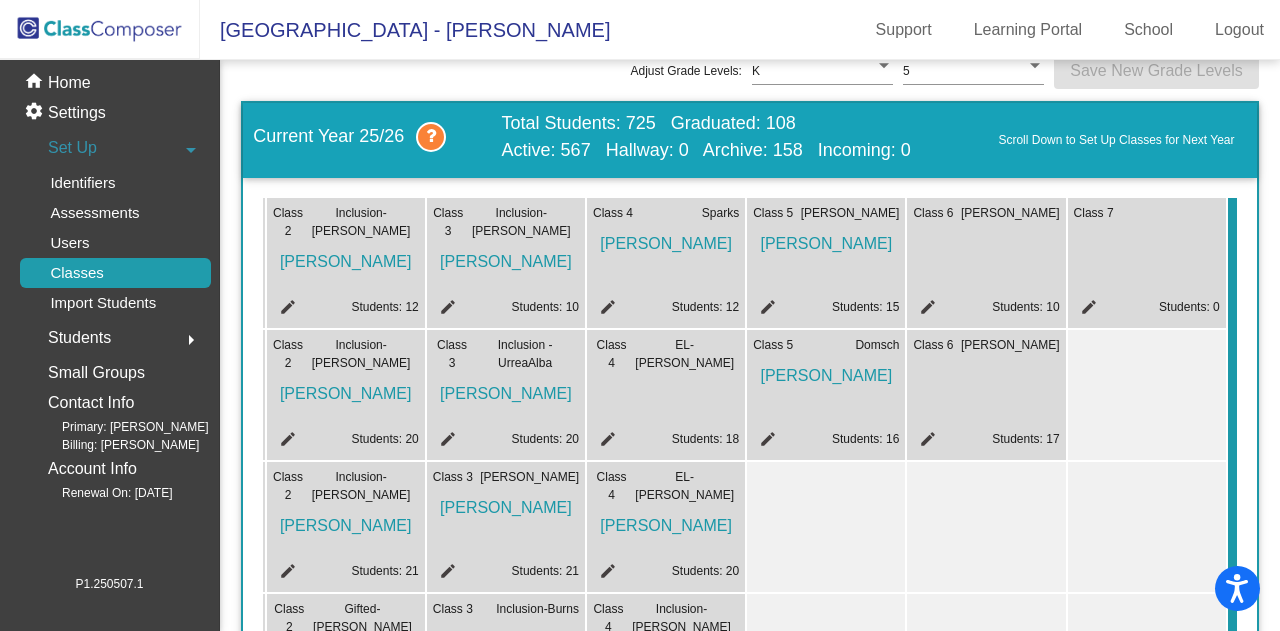click on "edit" 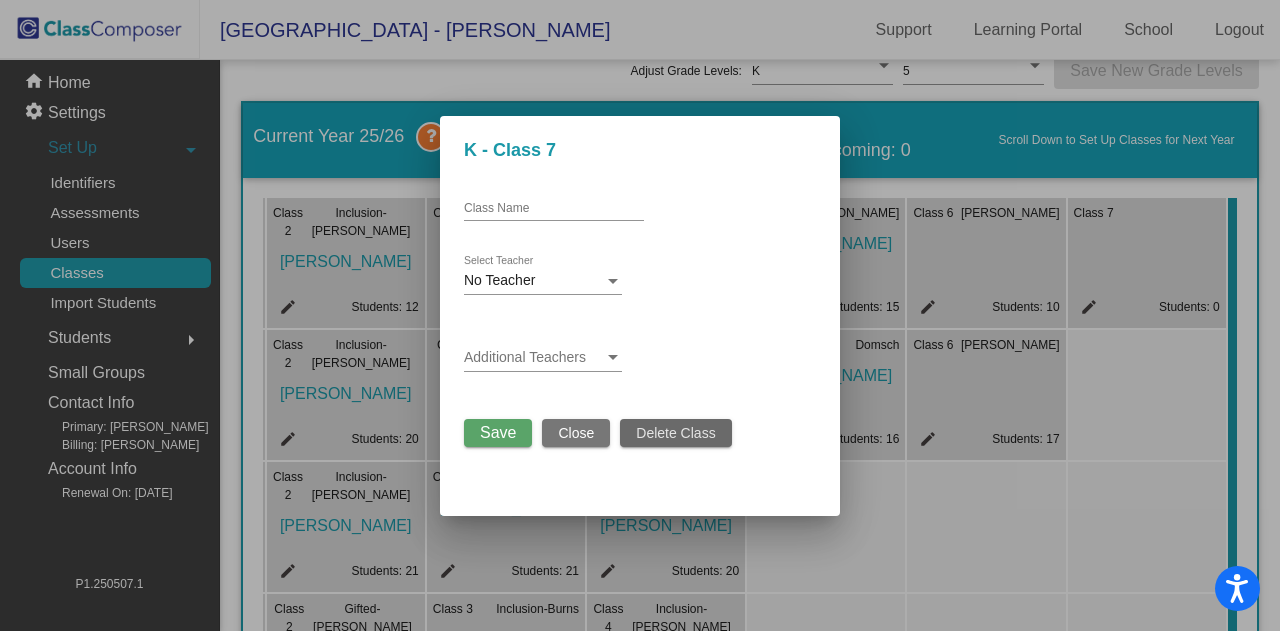 click on "Delete Class" at bounding box center (675, 433) 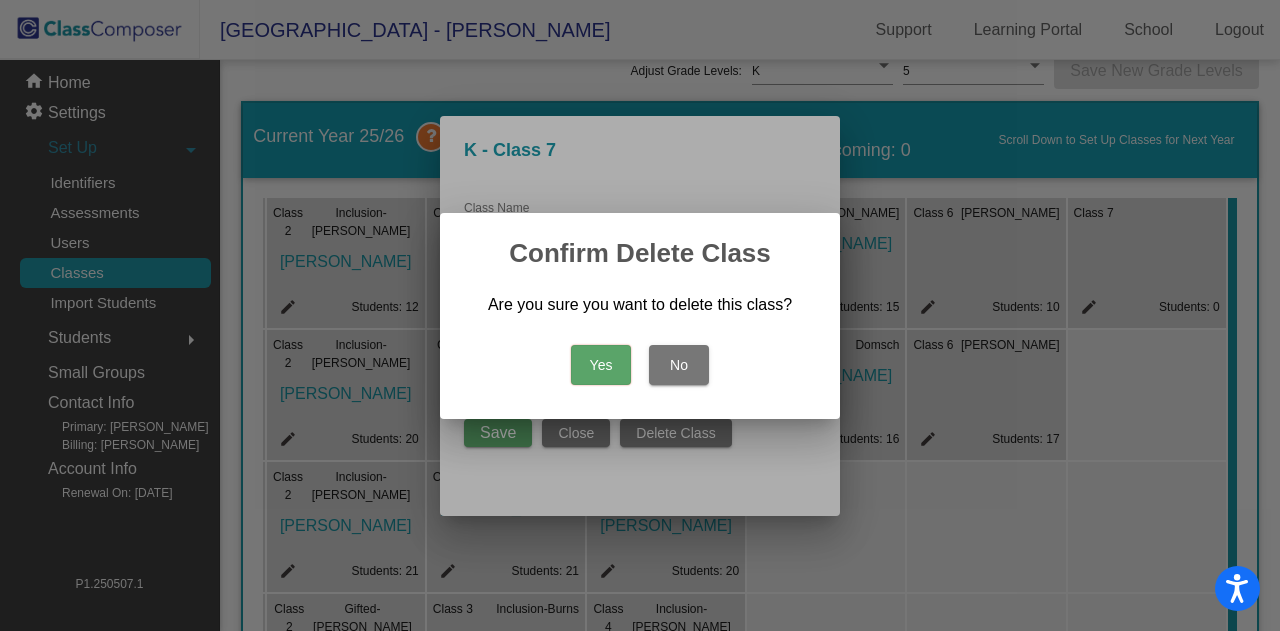 click on "Yes" at bounding box center [601, 365] 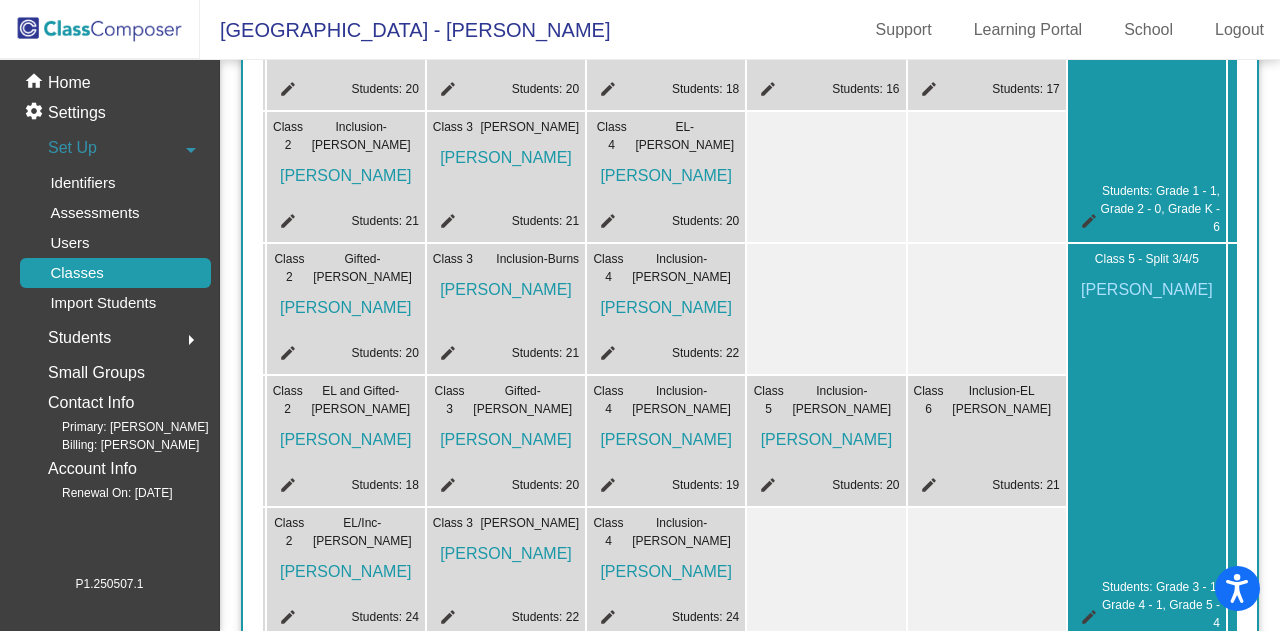 scroll, scrollTop: 500, scrollLeft: 0, axis: vertical 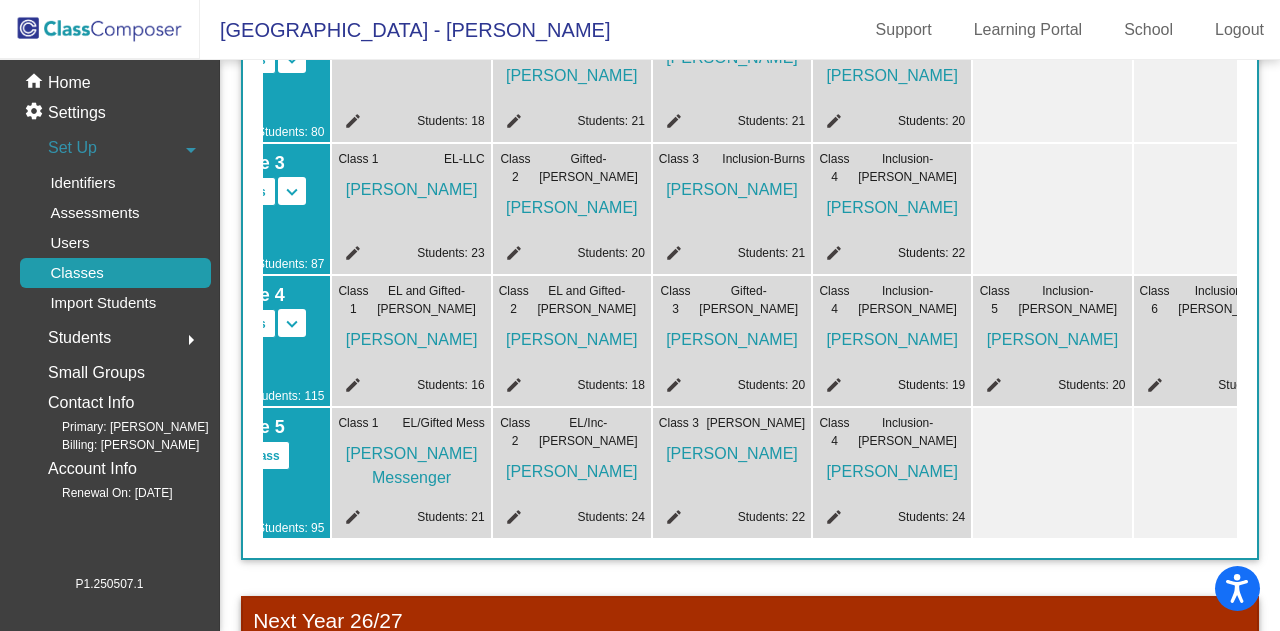 click on "edit" 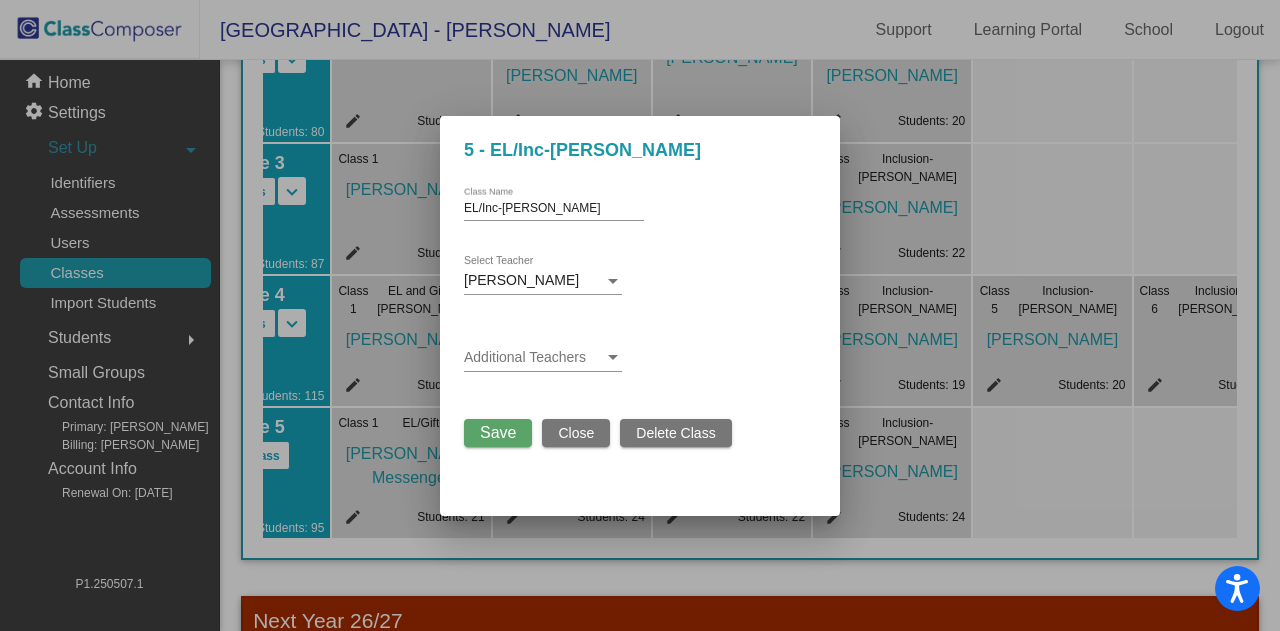 click at bounding box center [613, 281] 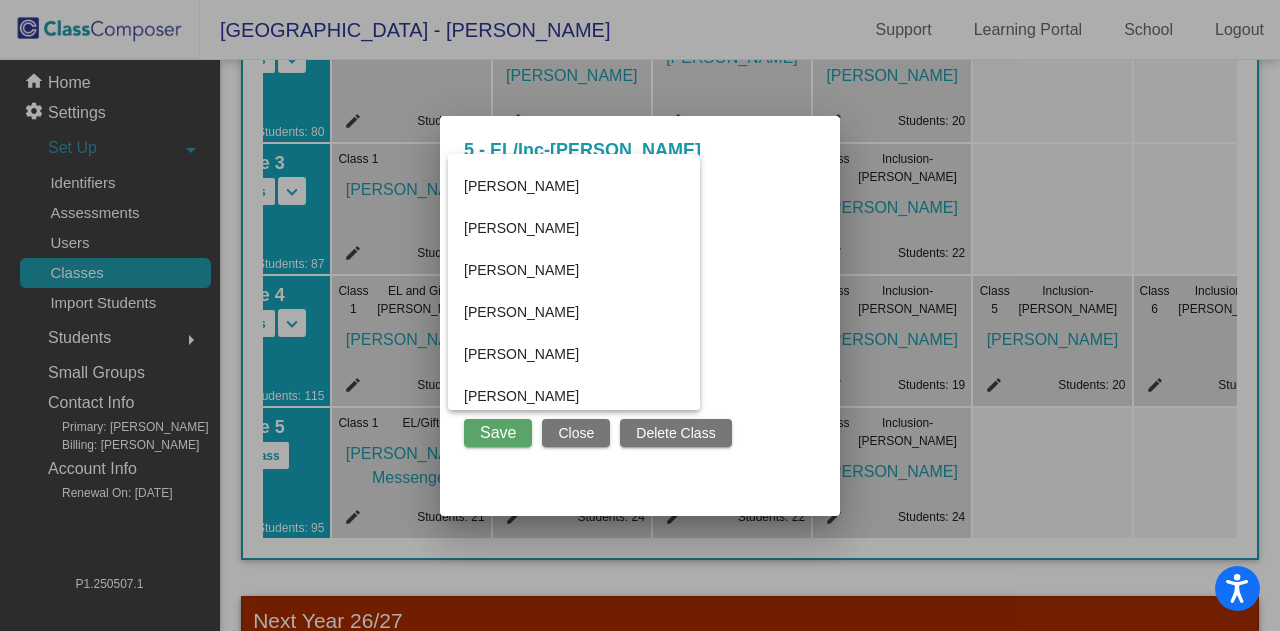 scroll, scrollTop: 1172, scrollLeft: 0, axis: vertical 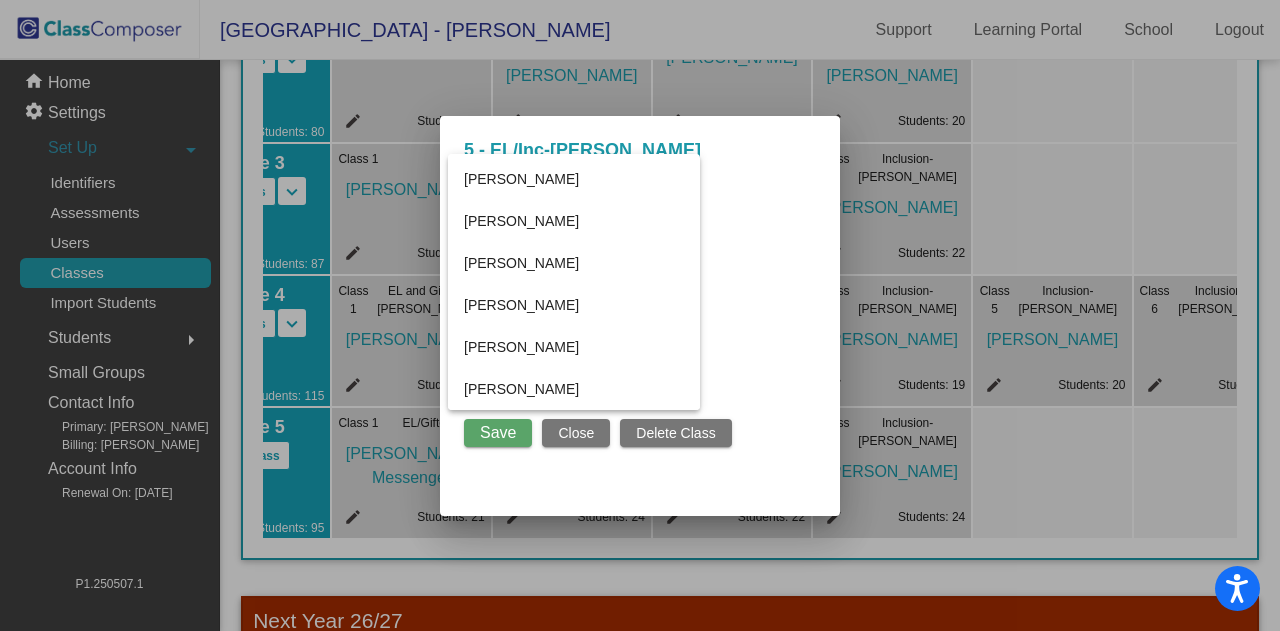 click at bounding box center [640, 315] 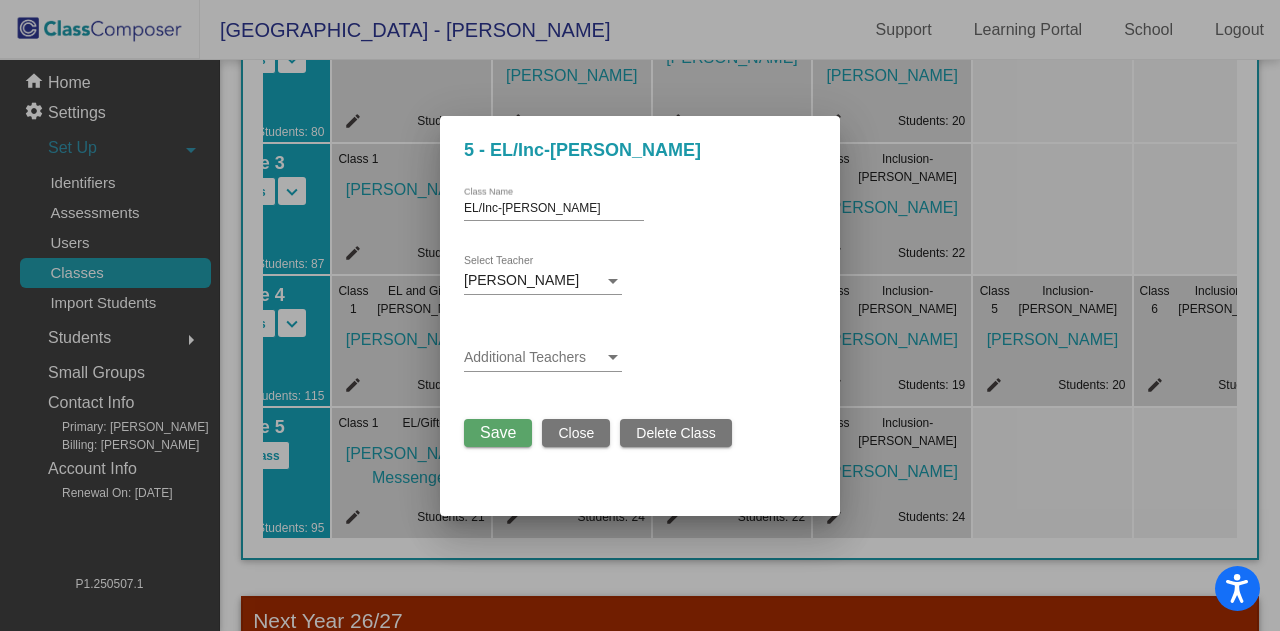 click on "Close" at bounding box center [576, 433] 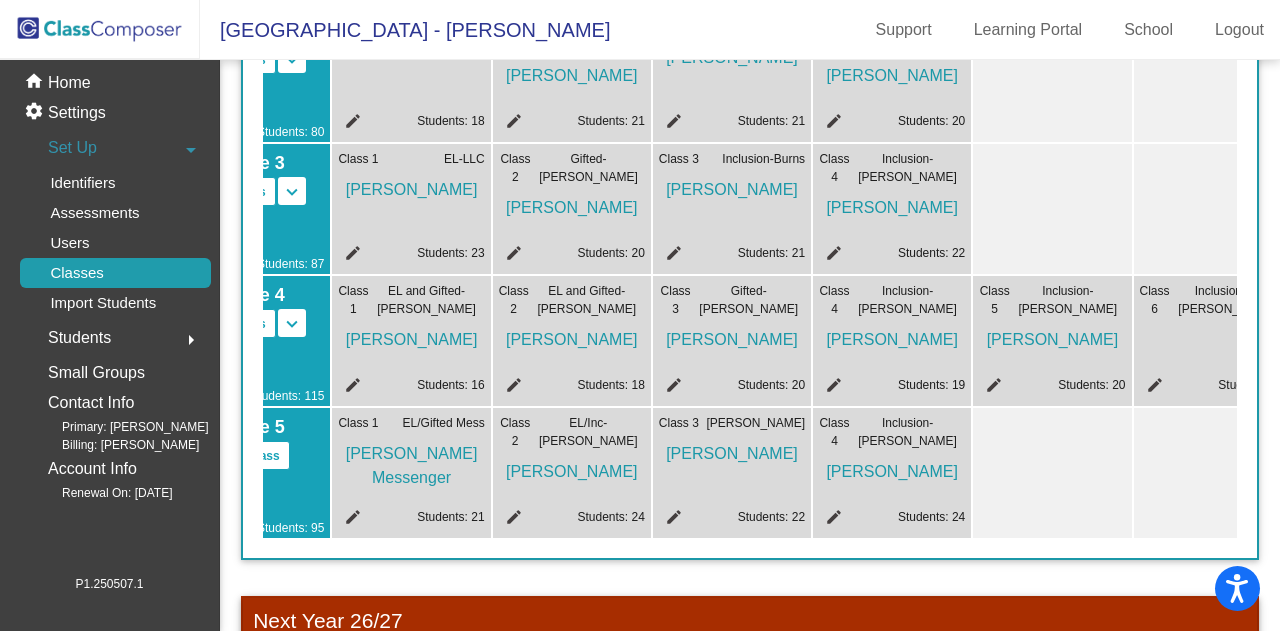 scroll, scrollTop: 0, scrollLeft: 0, axis: both 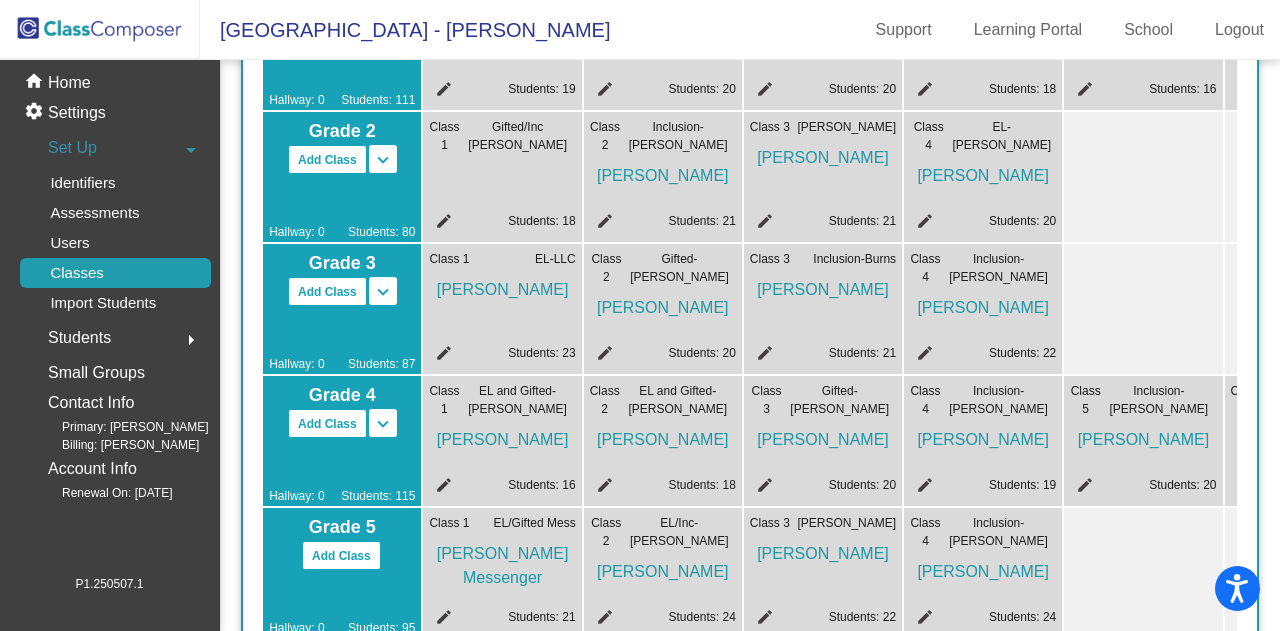 click on "edit" 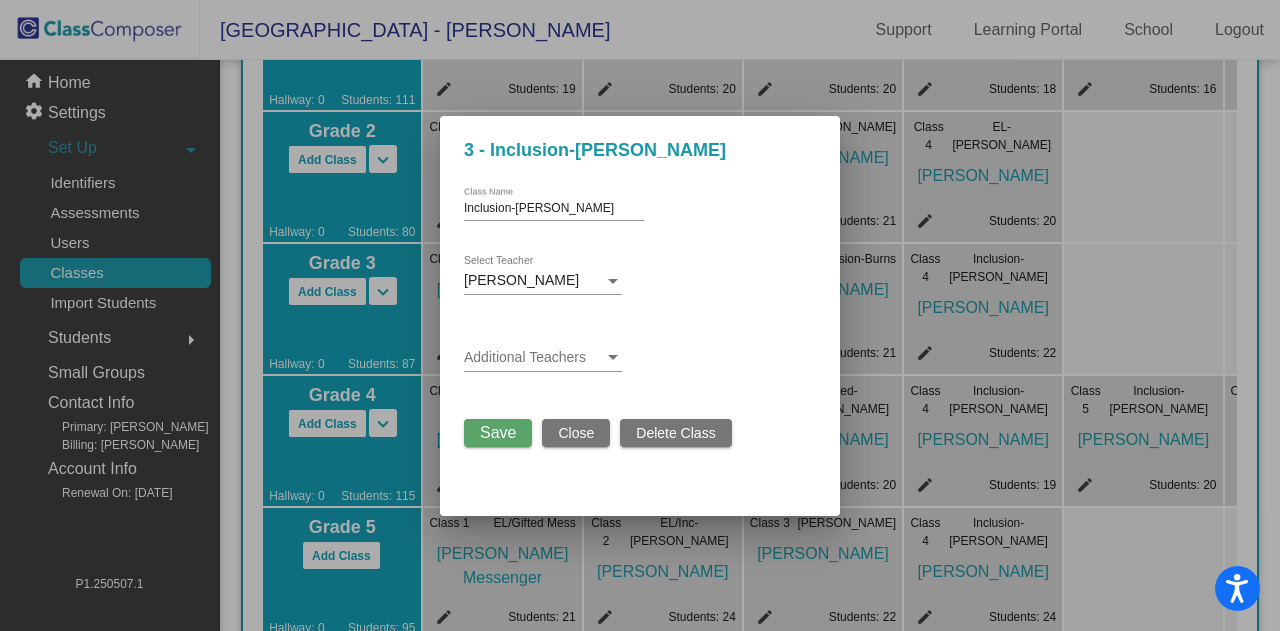 click on "Close" at bounding box center [576, 433] 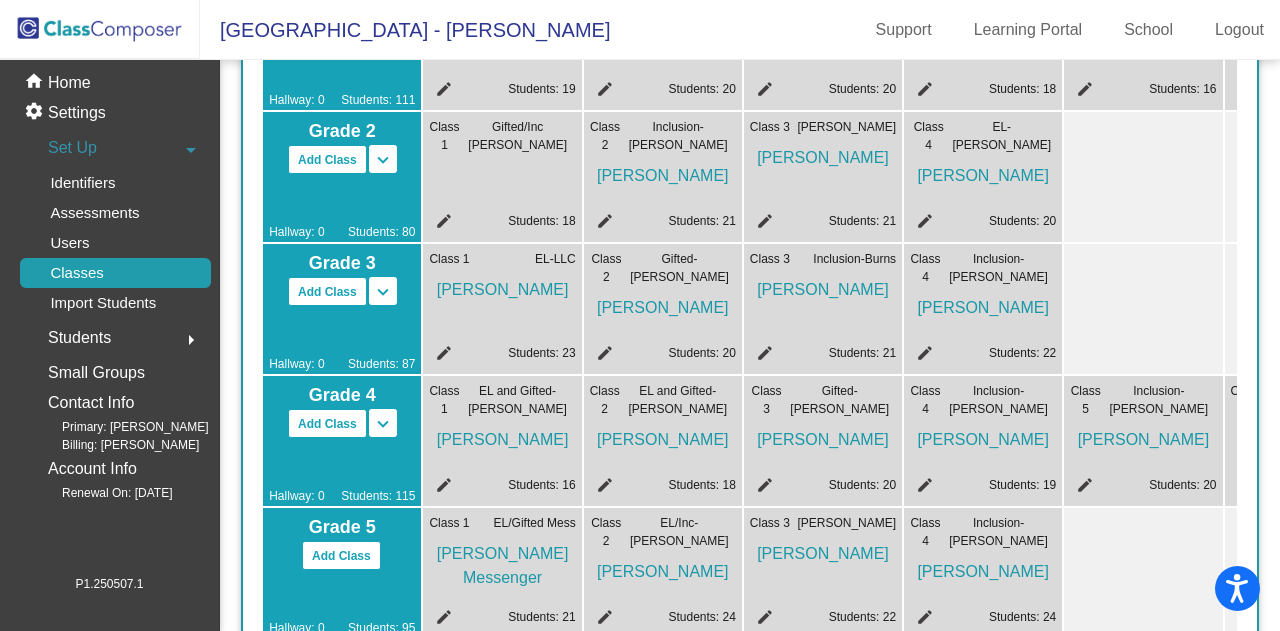 scroll, scrollTop: 200, scrollLeft: 0, axis: vertical 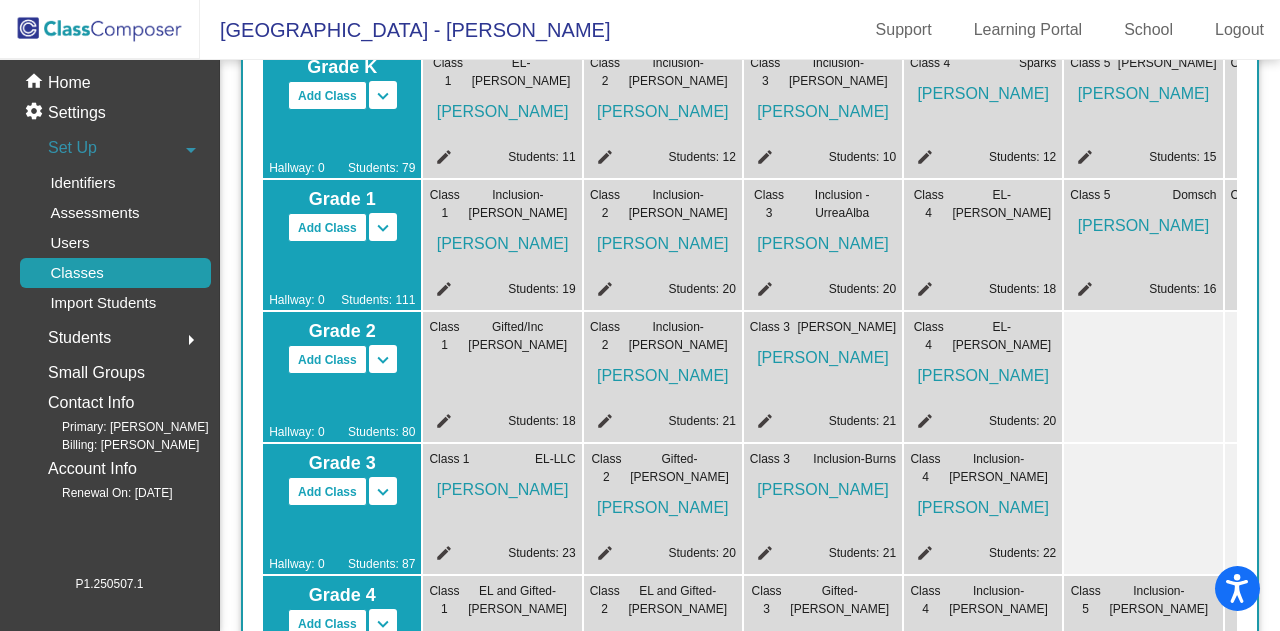 click on "edit" 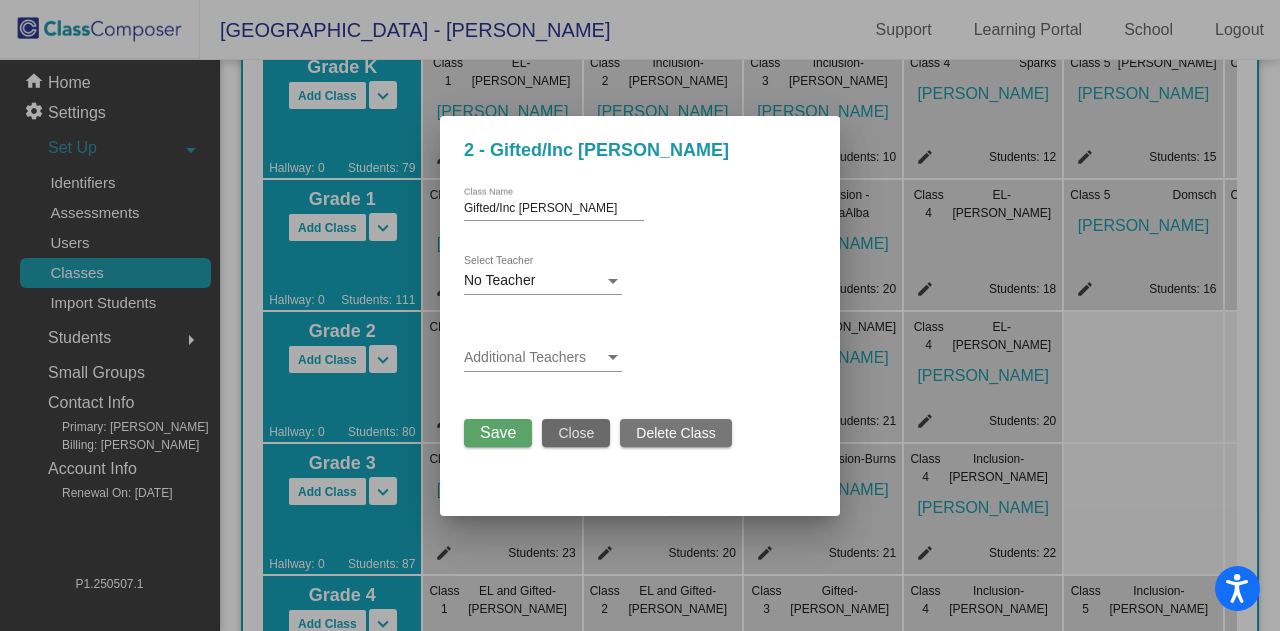 click on "Close" at bounding box center (576, 433) 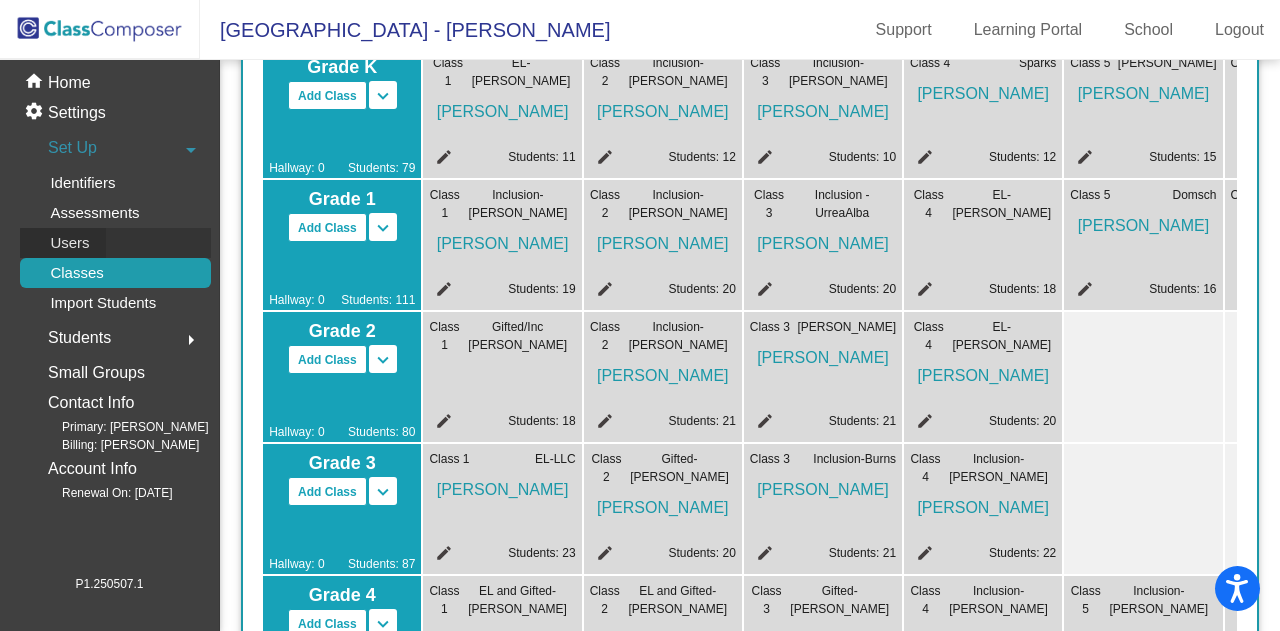 click on "Users" 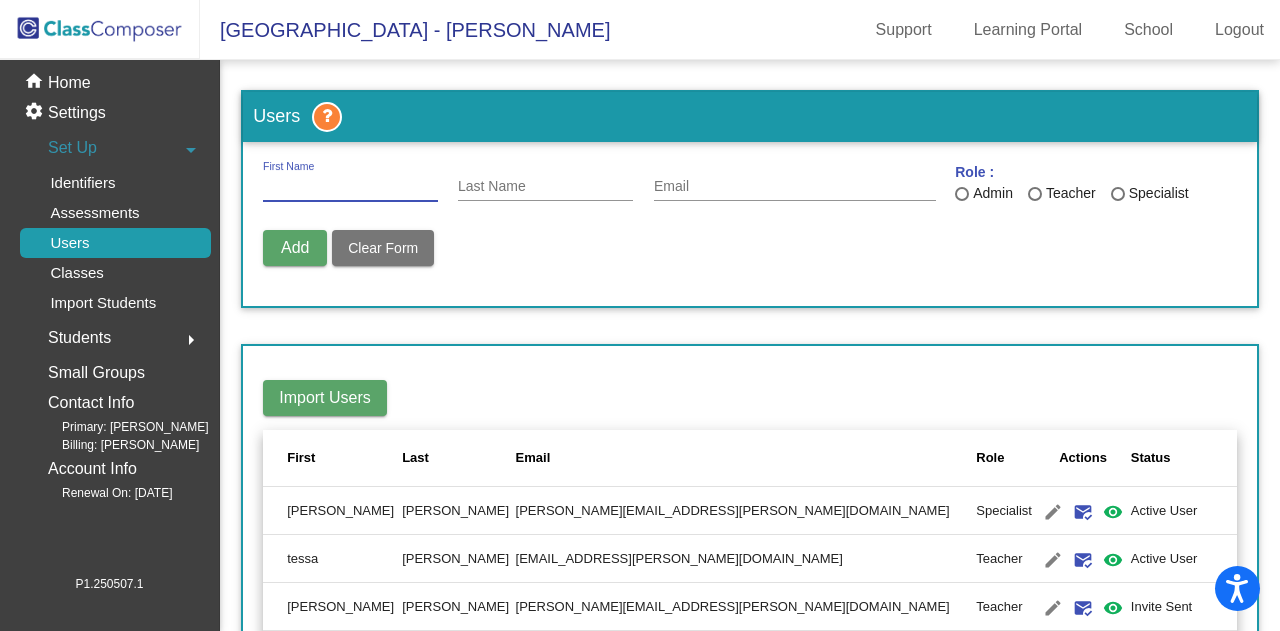 click on "First Name" at bounding box center [350, 187] 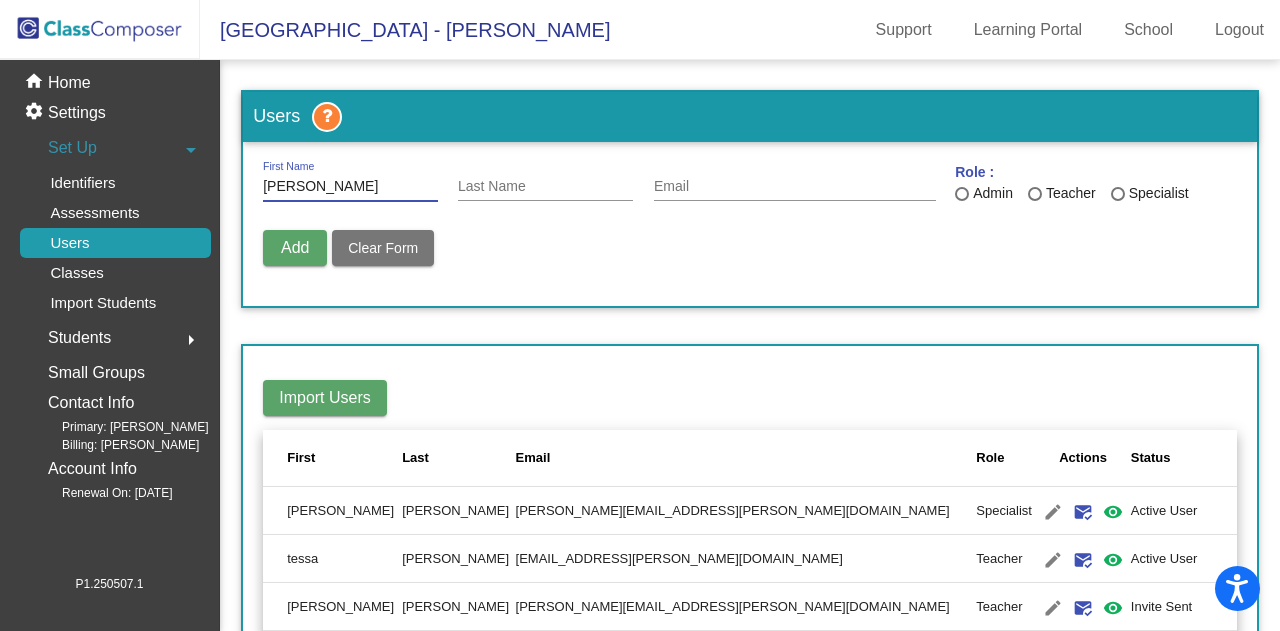 type on "[PERSON_NAME]" 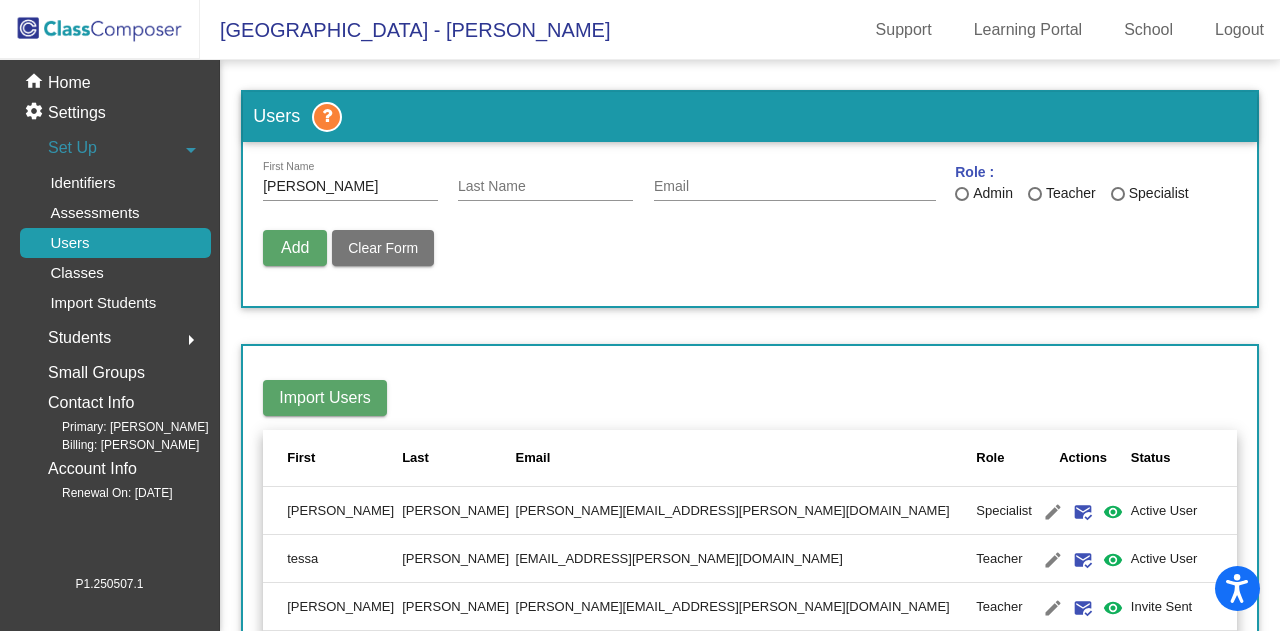click on "Last Name" at bounding box center (545, 181) 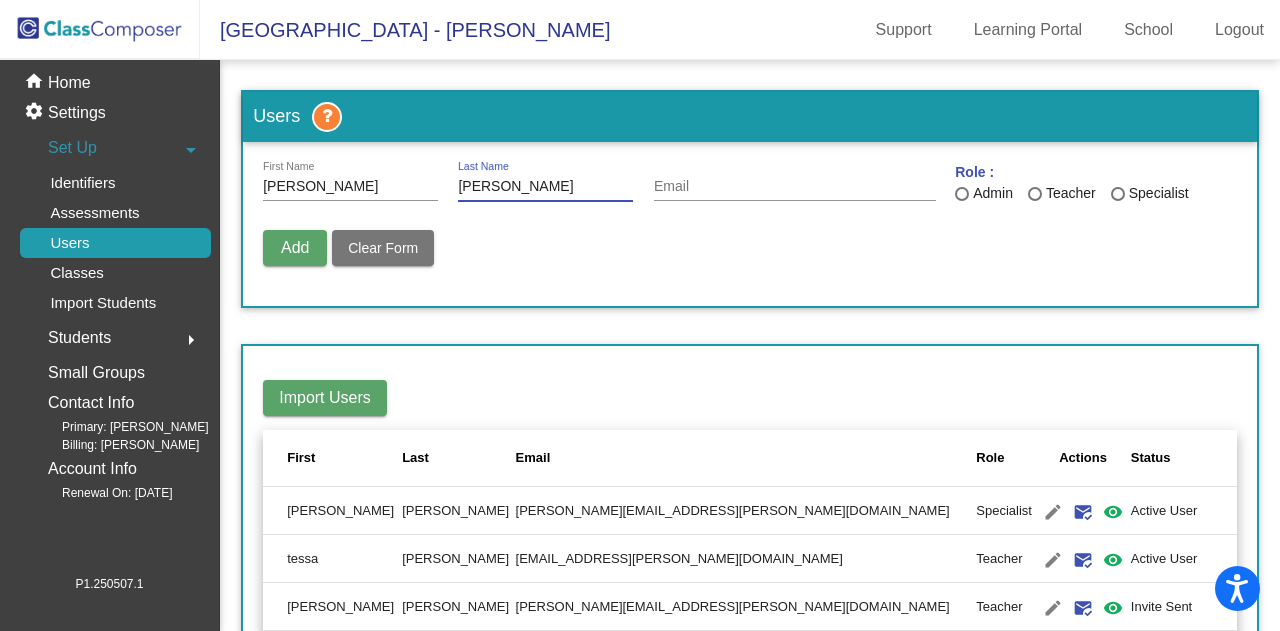 type on "[PERSON_NAME]" 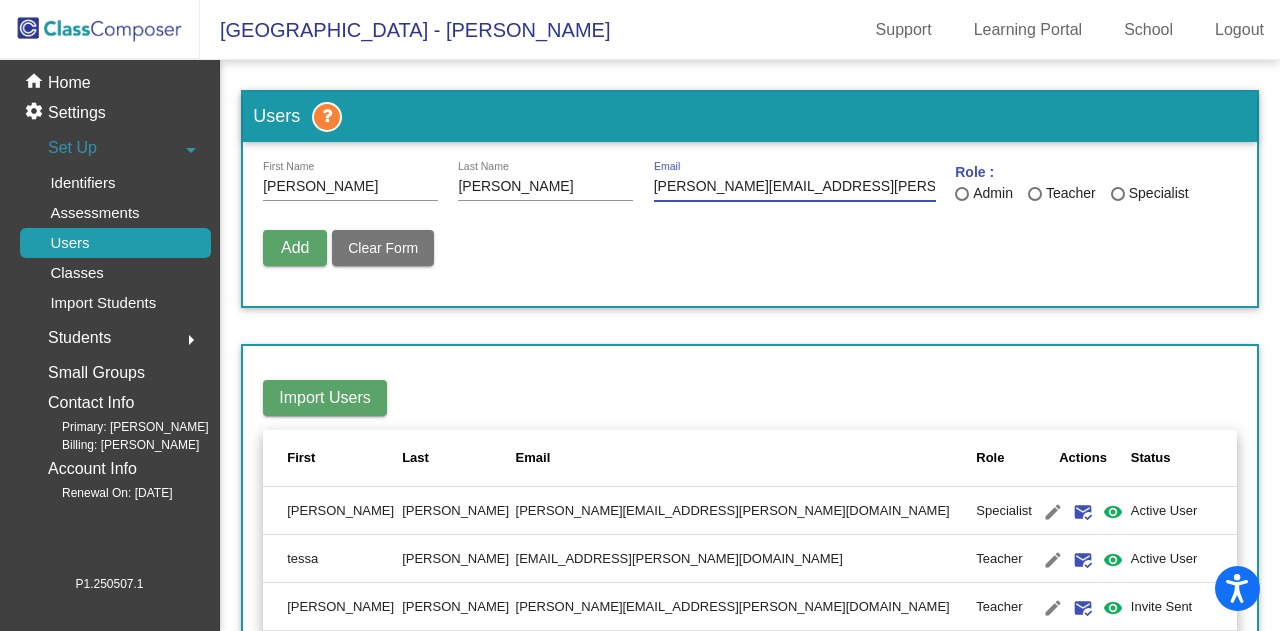 type on "[PERSON_NAME][EMAIL_ADDRESS][PERSON_NAME][DOMAIN_NAME]" 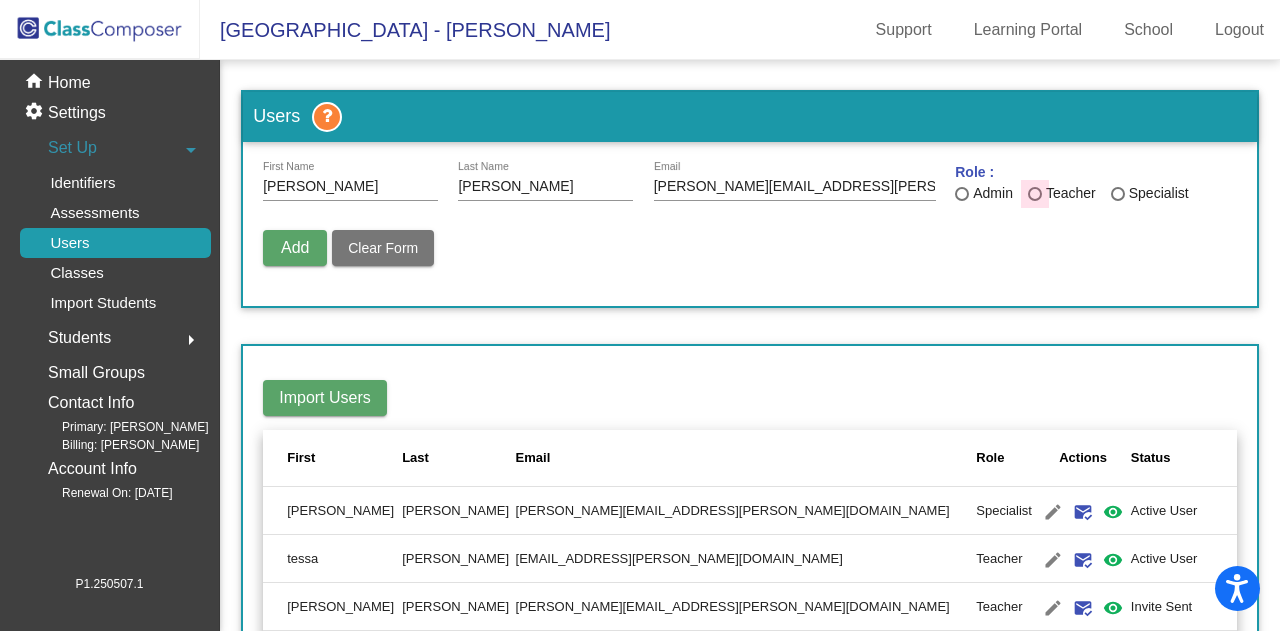 click at bounding box center [1035, 194] 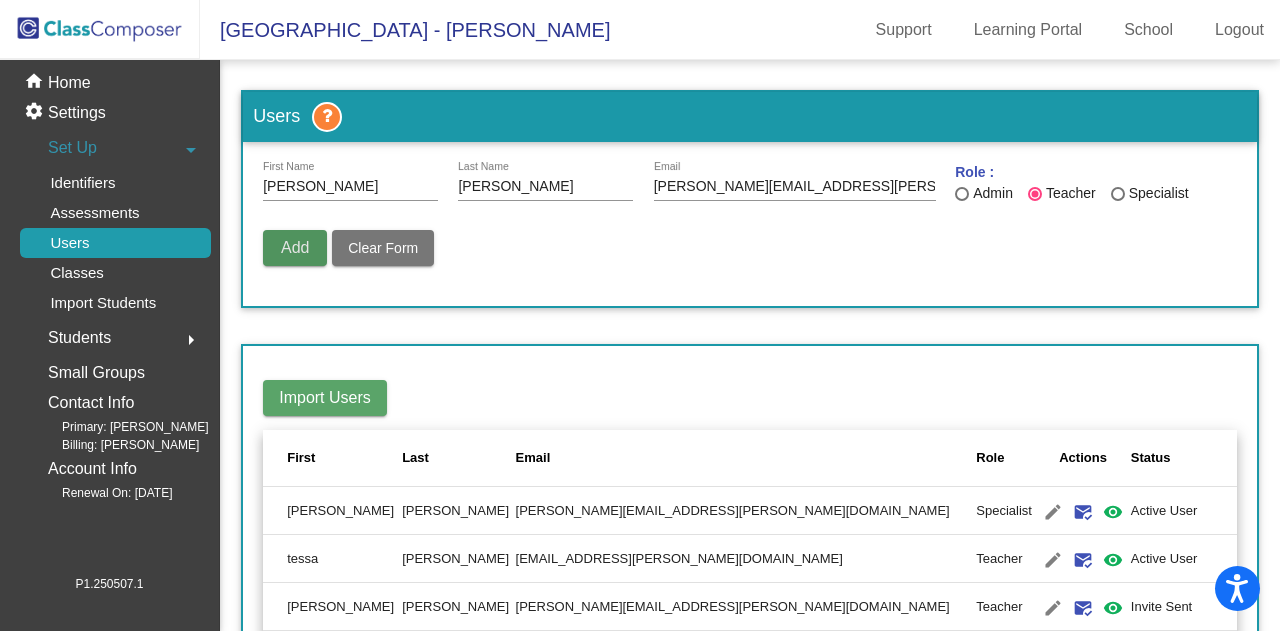 click on "Add" at bounding box center (295, 247) 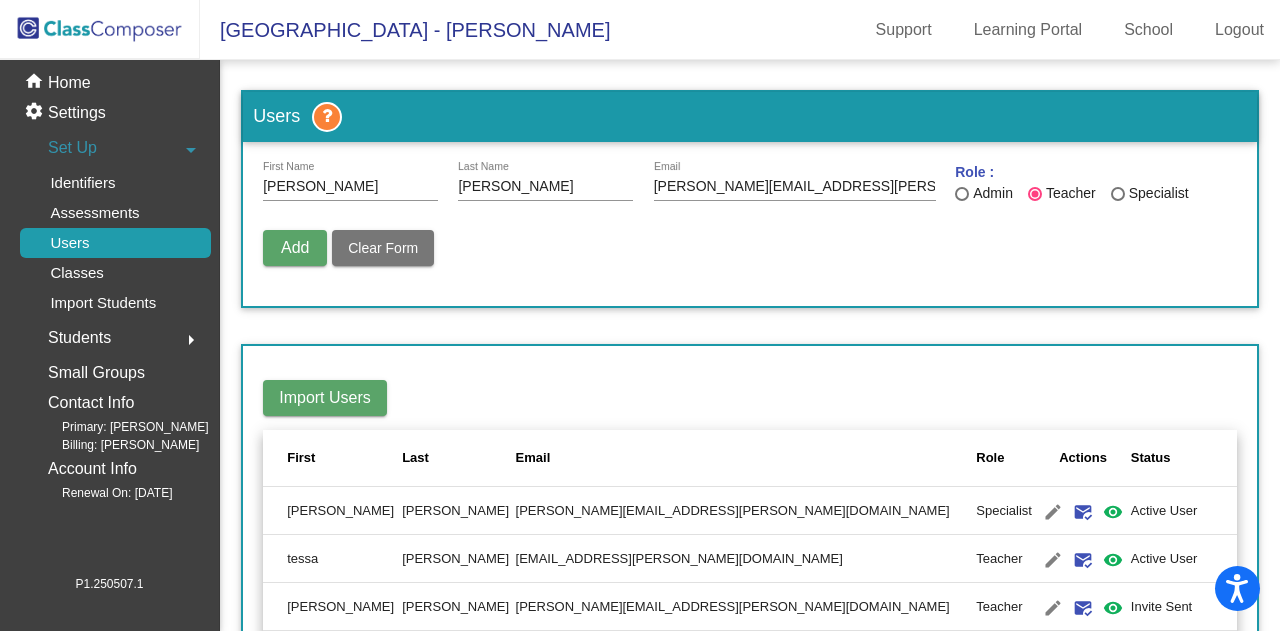 type 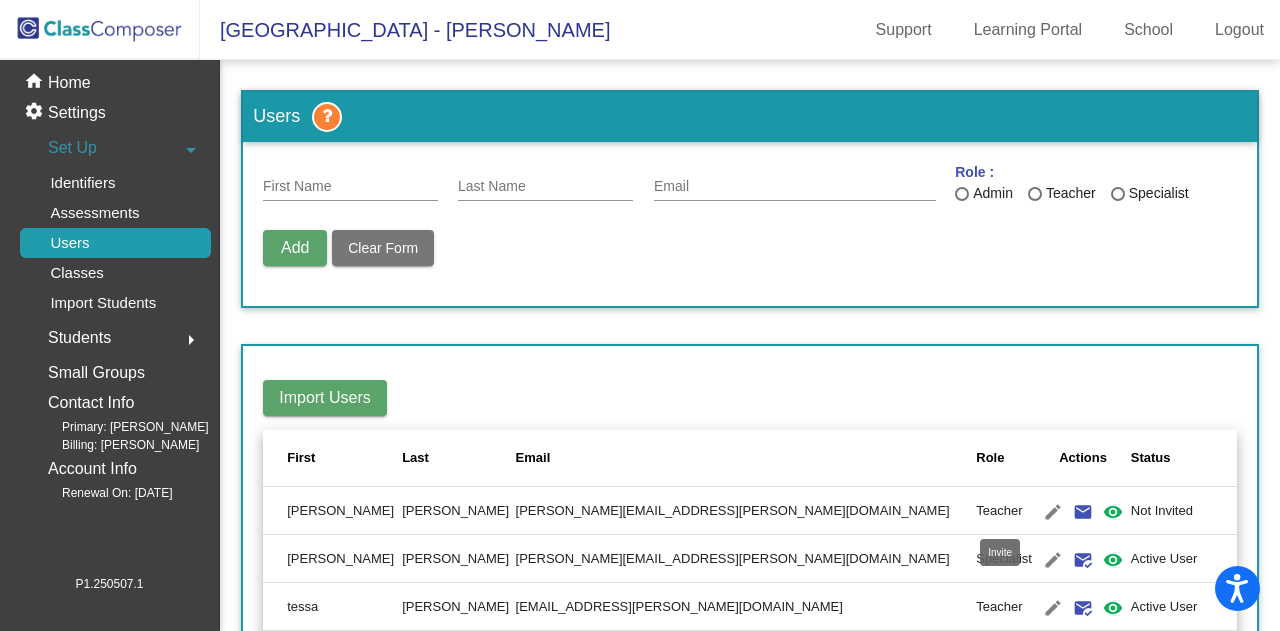 click on "email" 